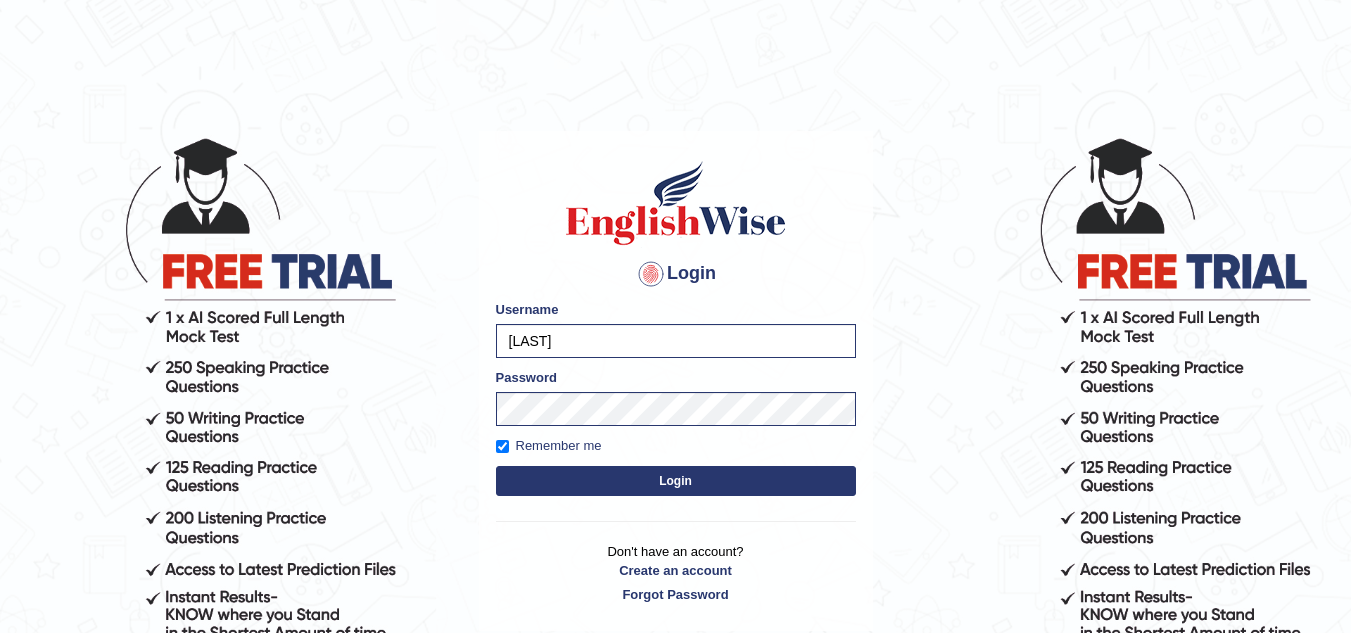 scroll, scrollTop: 0, scrollLeft: 0, axis: both 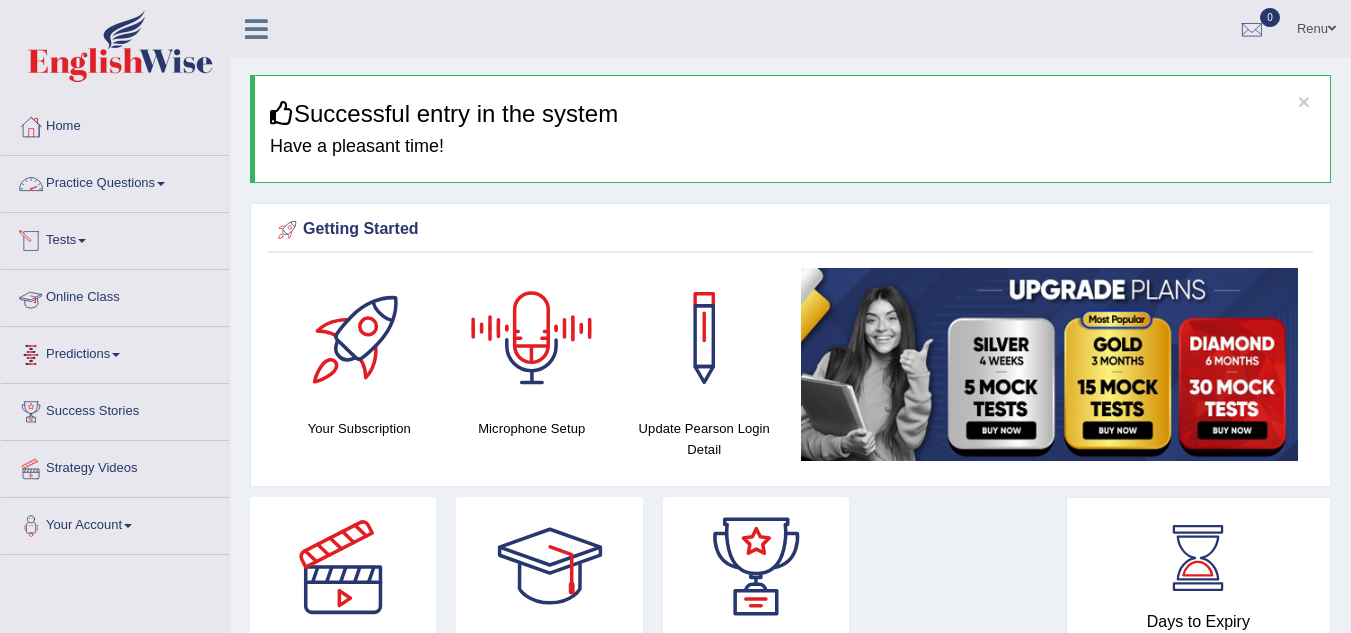 click on "Practice Questions" at bounding box center [115, 181] 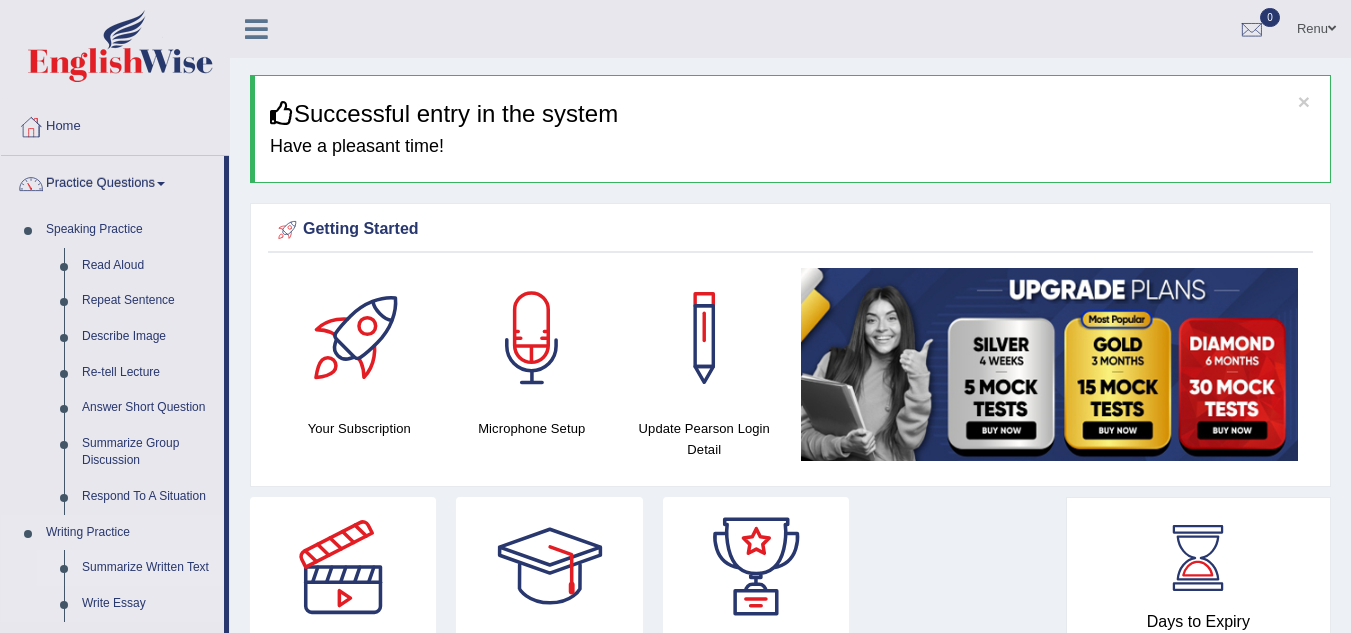 click on "Summarize Written Text" at bounding box center (148, 568) 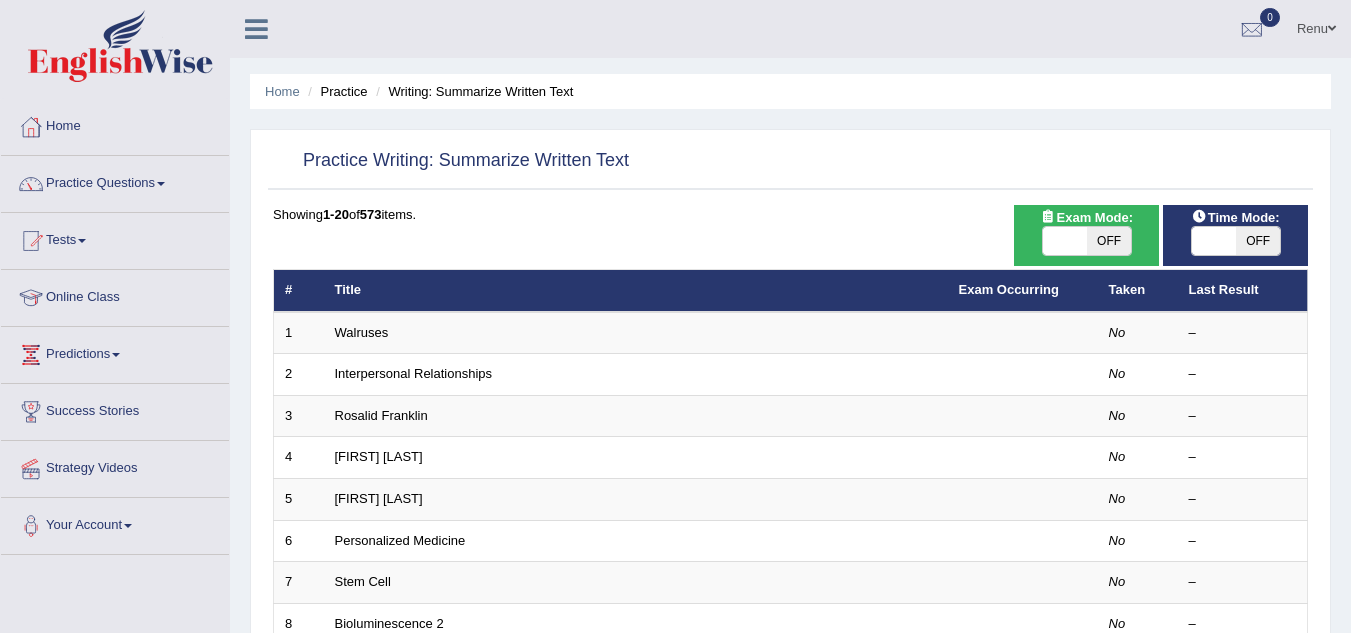 scroll, scrollTop: 0, scrollLeft: 0, axis: both 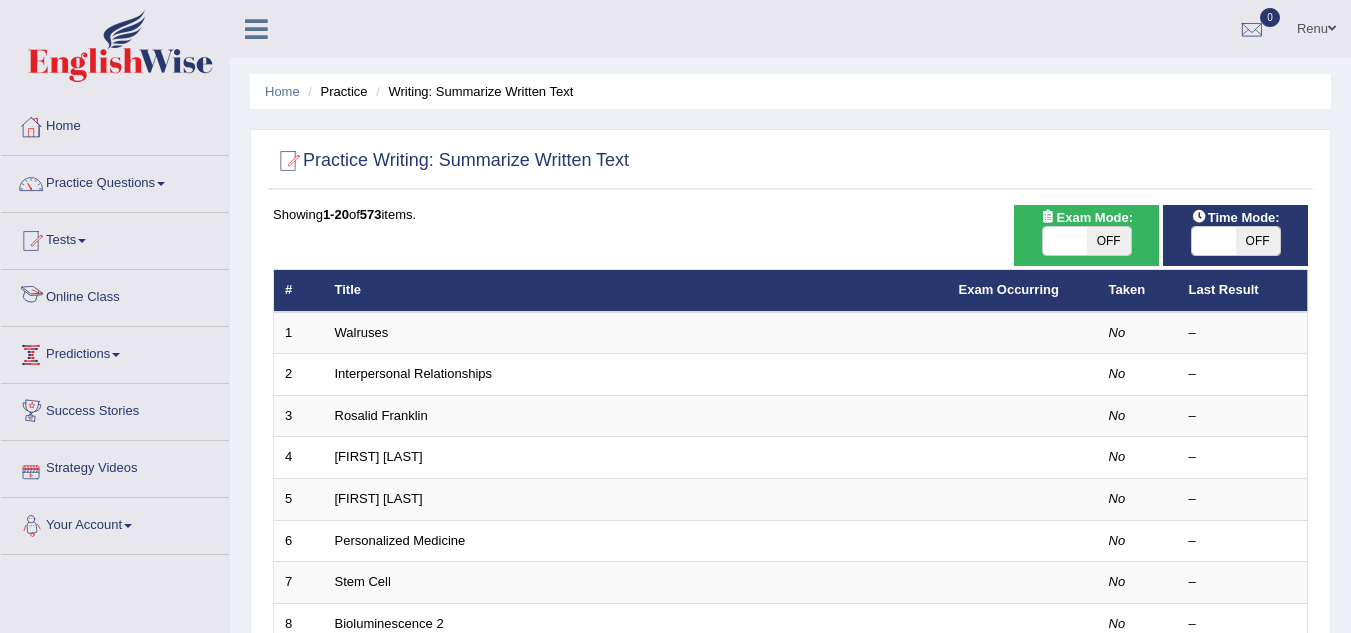 click on "Online Class" at bounding box center [115, 295] 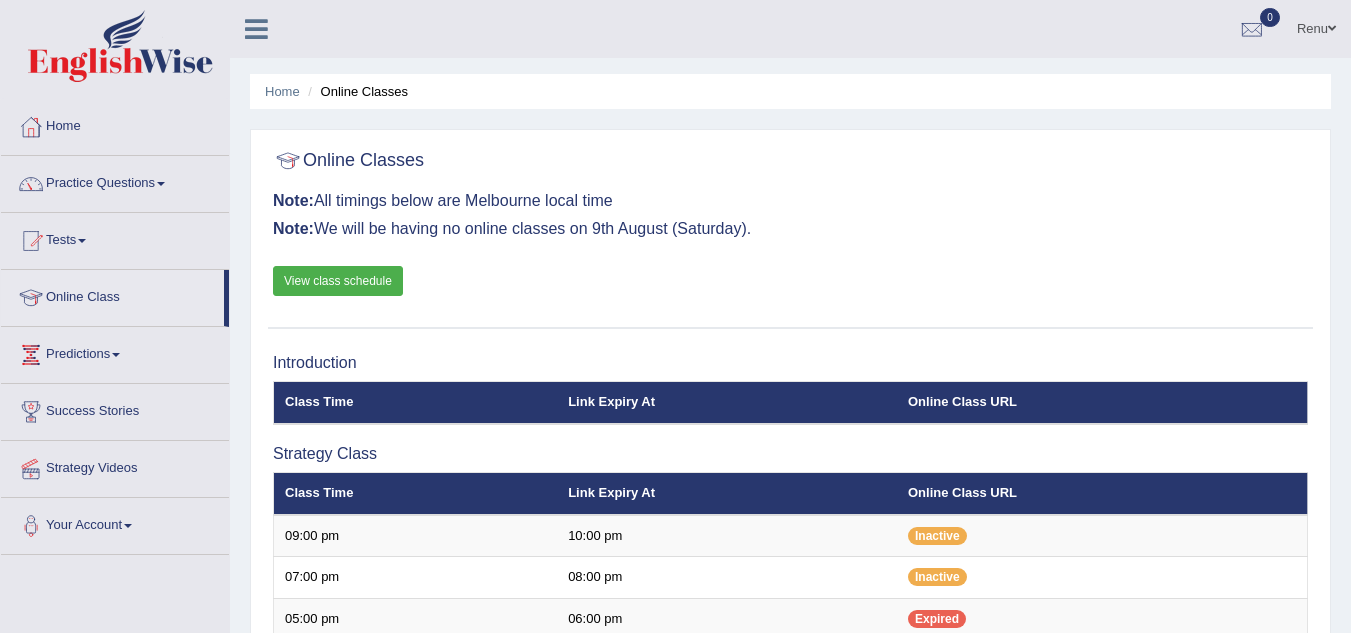 scroll, scrollTop: 0, scrollLeft: 0, axis: both 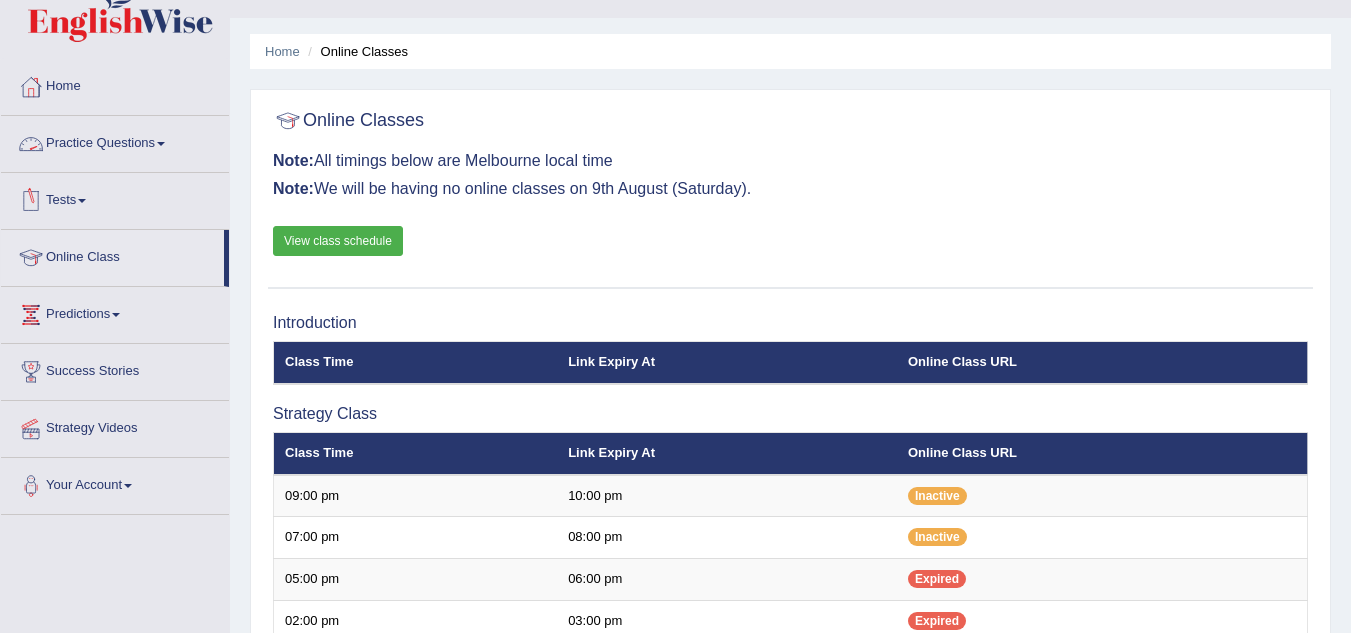 click on "Practice Questions" at bounding box center [115, 141] 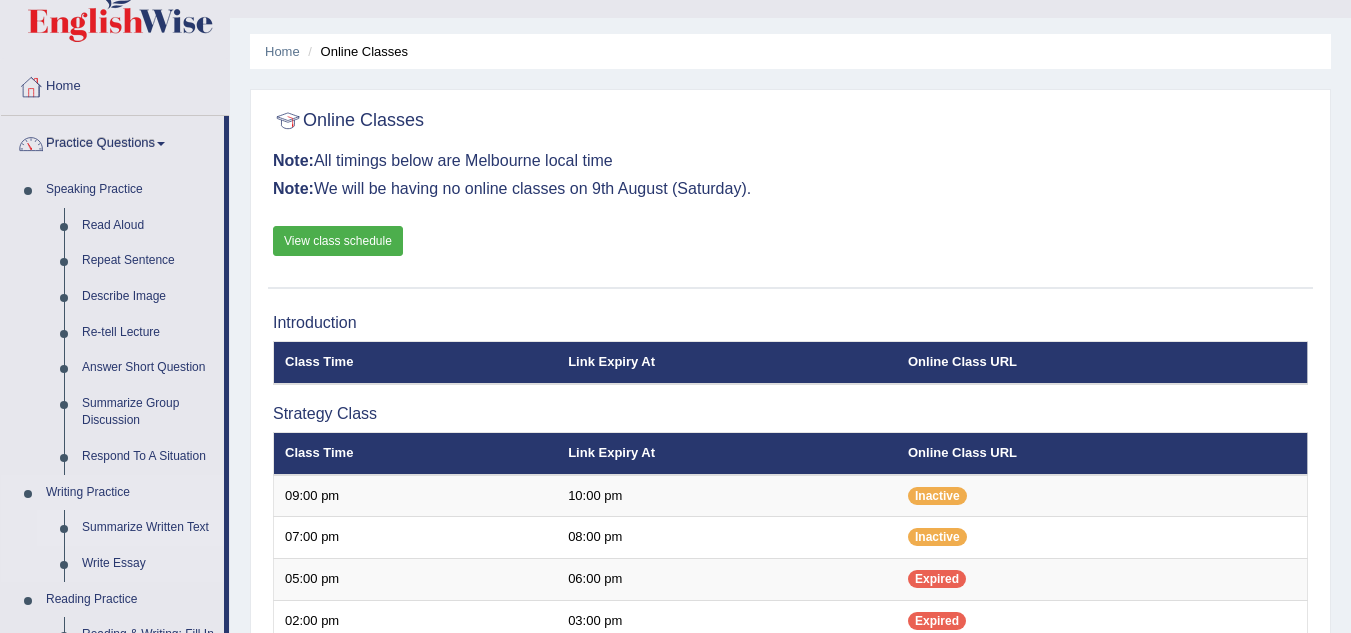 click on "Summarize Written Text" at bounding box center [148, 528] 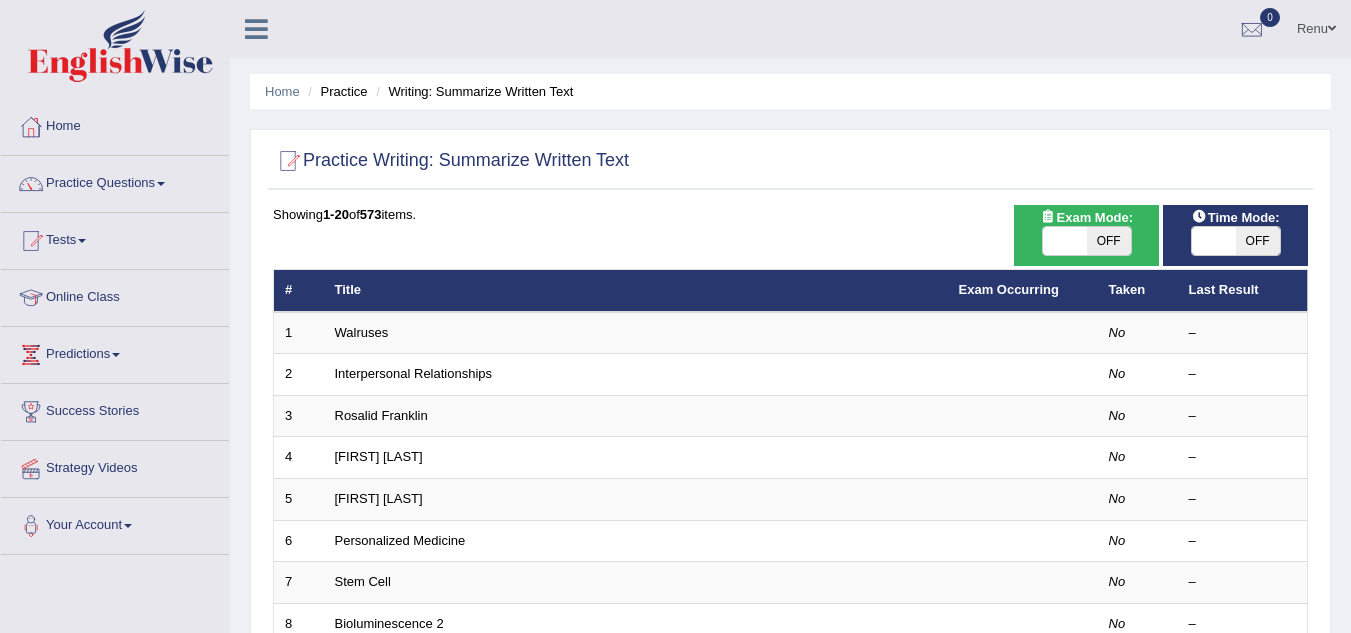 scroll, scrollTop: 0, scrollLeft: 0, axis: both 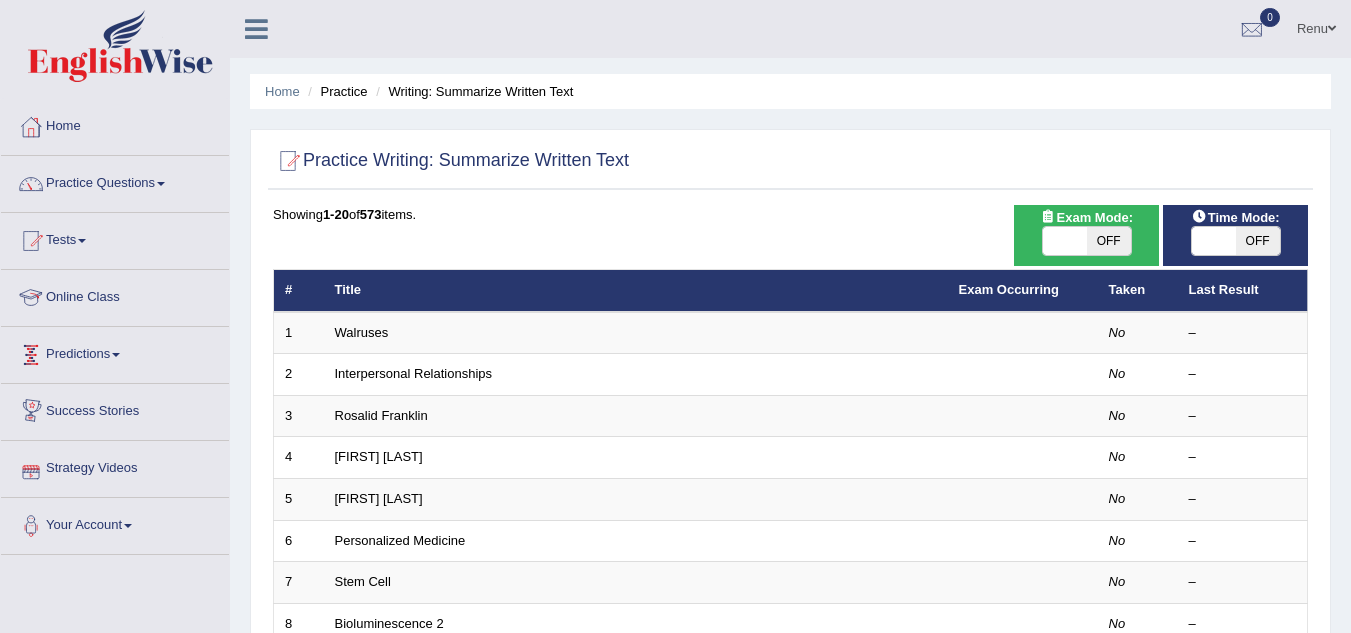 click on "Online Class" at bounding box center (115, 295) 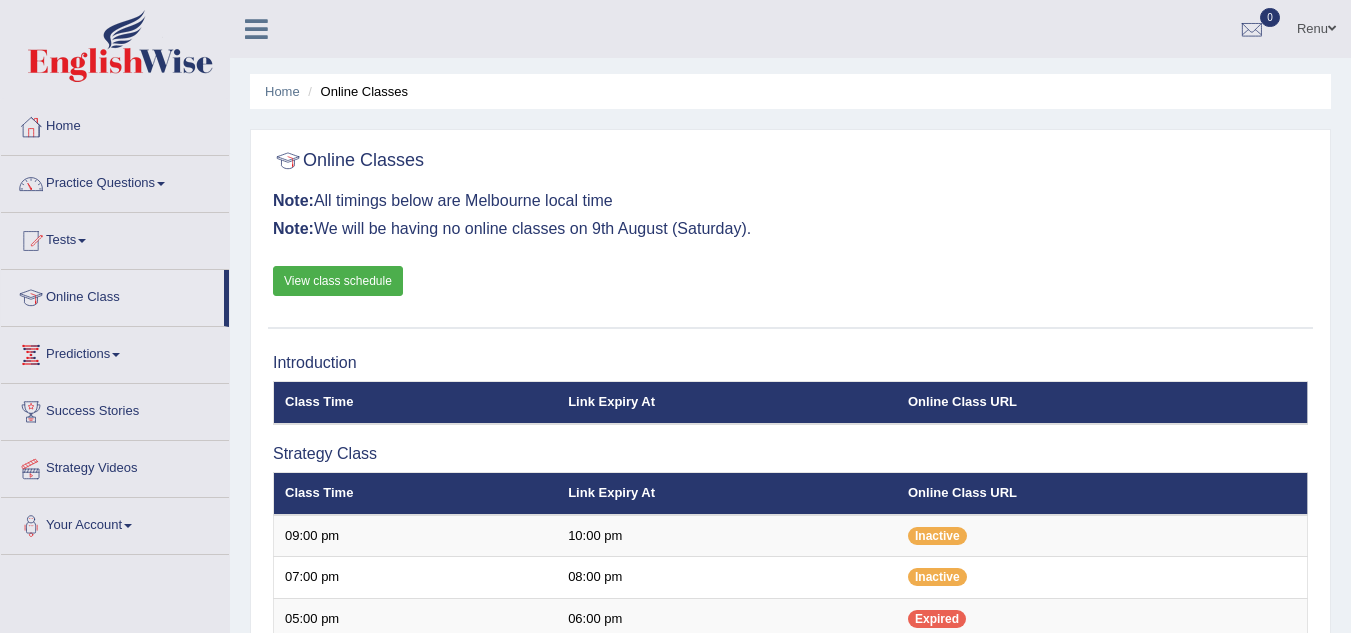 scroll, scrollTop: 20, scrollLeft: 0, axis: vertical 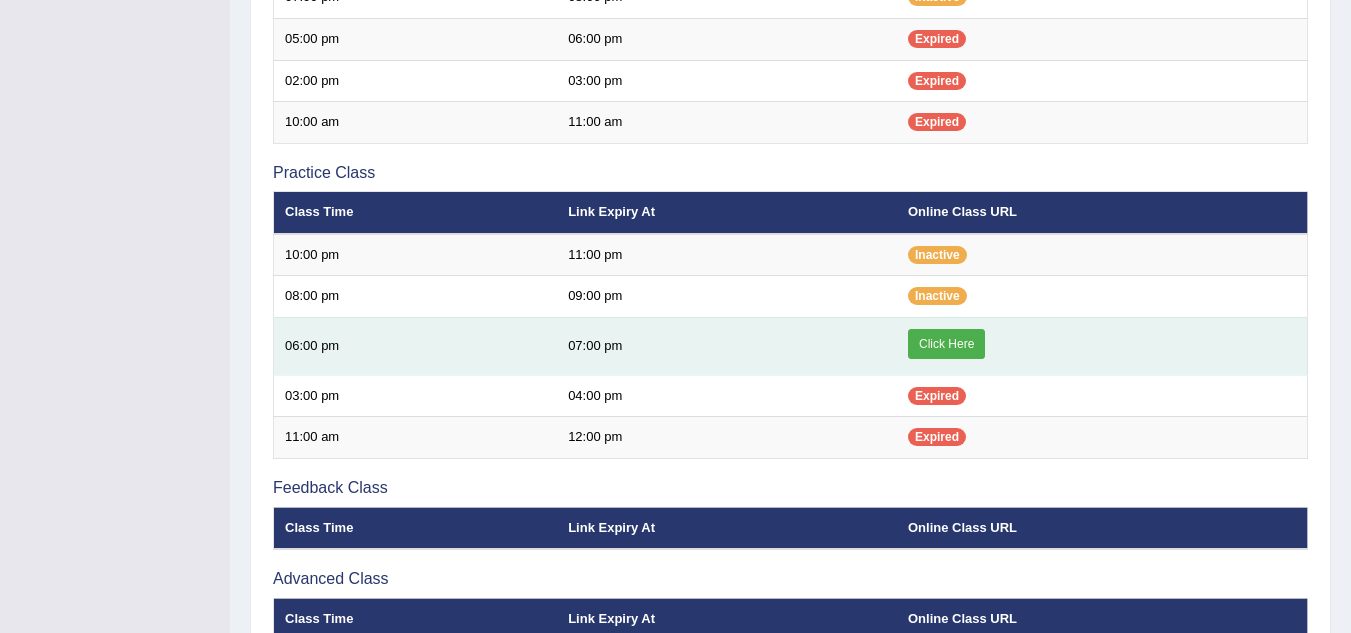 click on "Click Here" at bounding box center [946, 344] 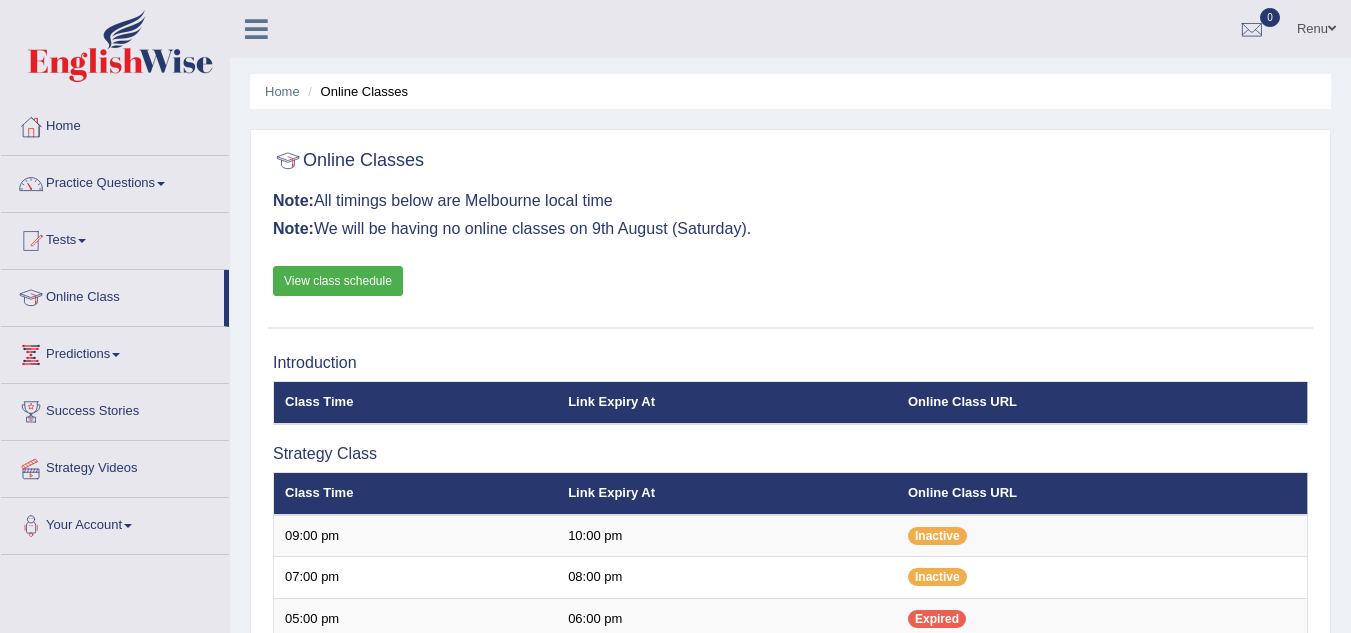 scroll, scrollTop: 0, scrollLeft: 0, axis: both 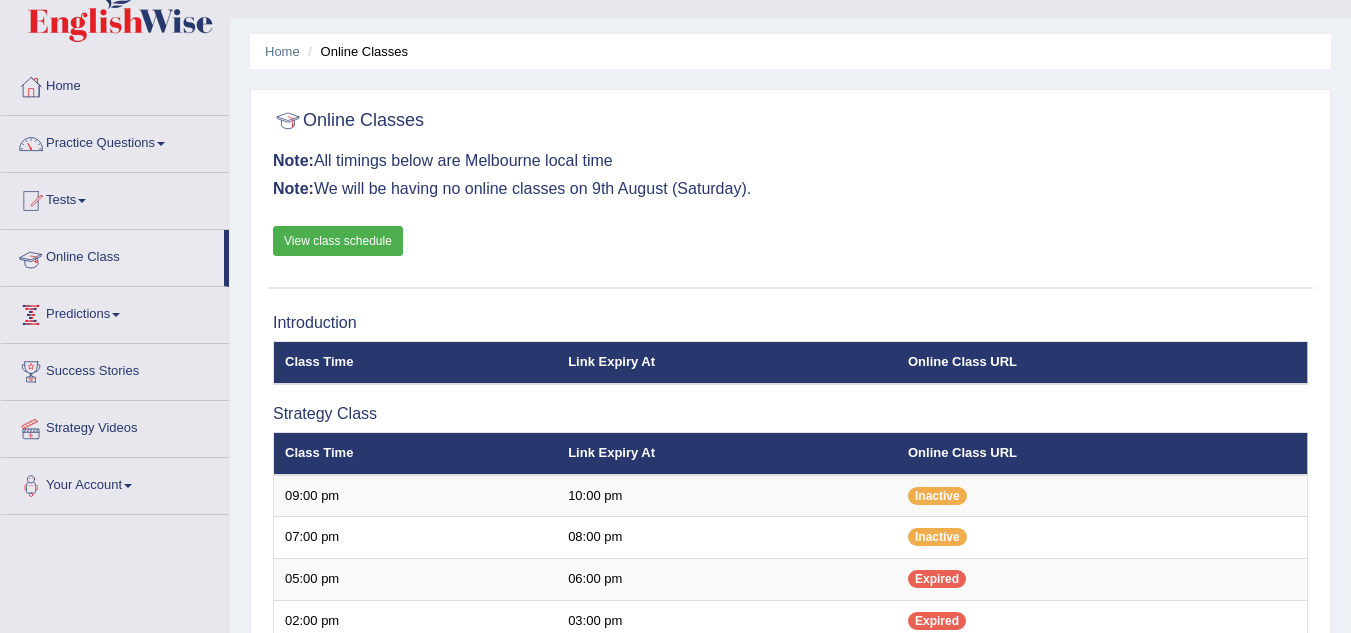click on "Online Class" at bounding box center [112, 255] 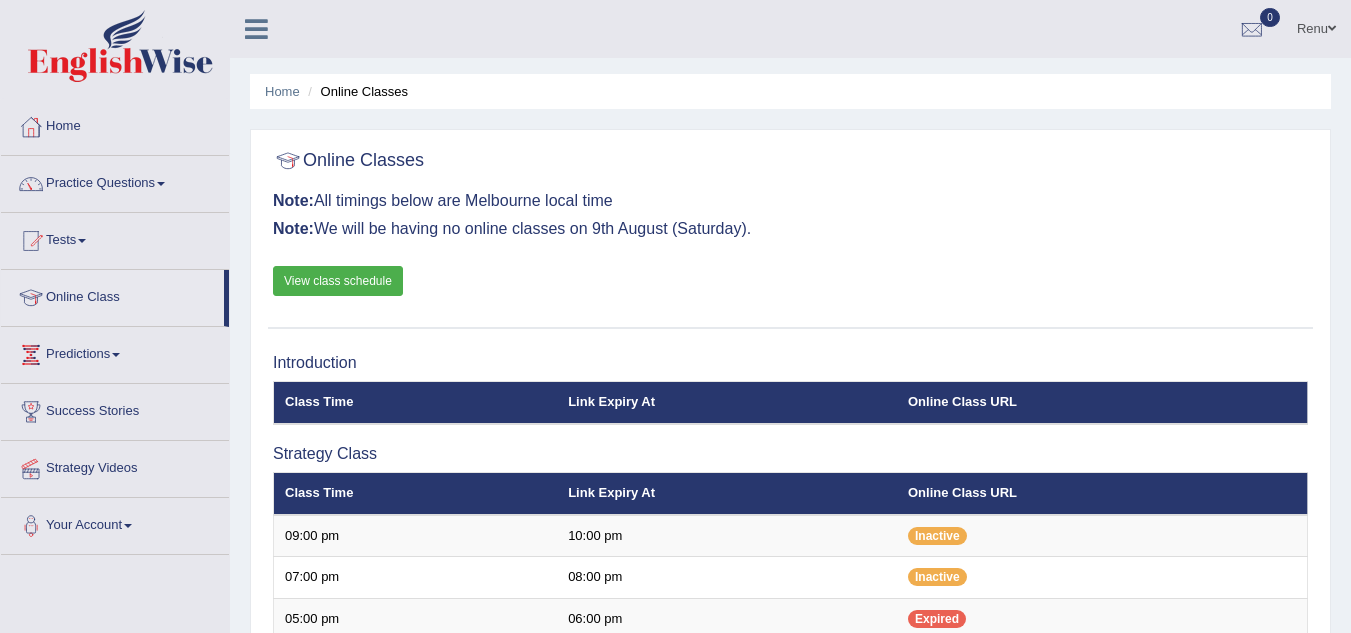 scroll, scrollTop: 0, scrollLeft: 0, axis: both 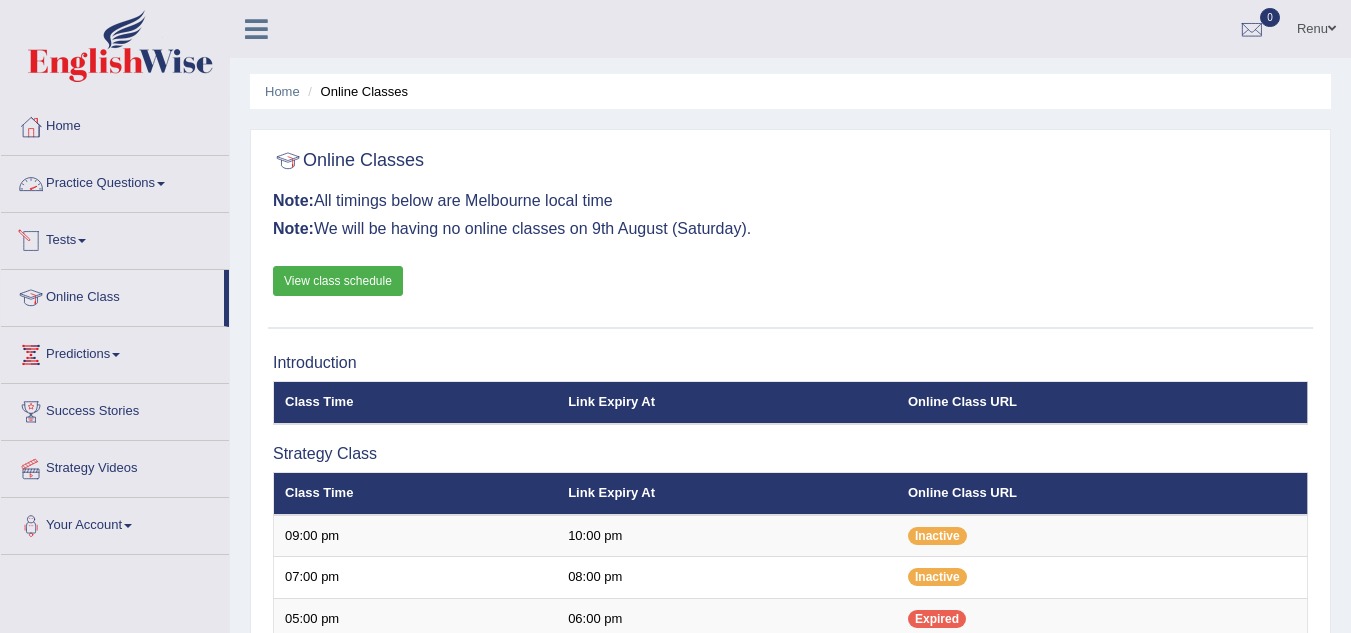 click on "Practice Questions" at bounding box center [115, 181] 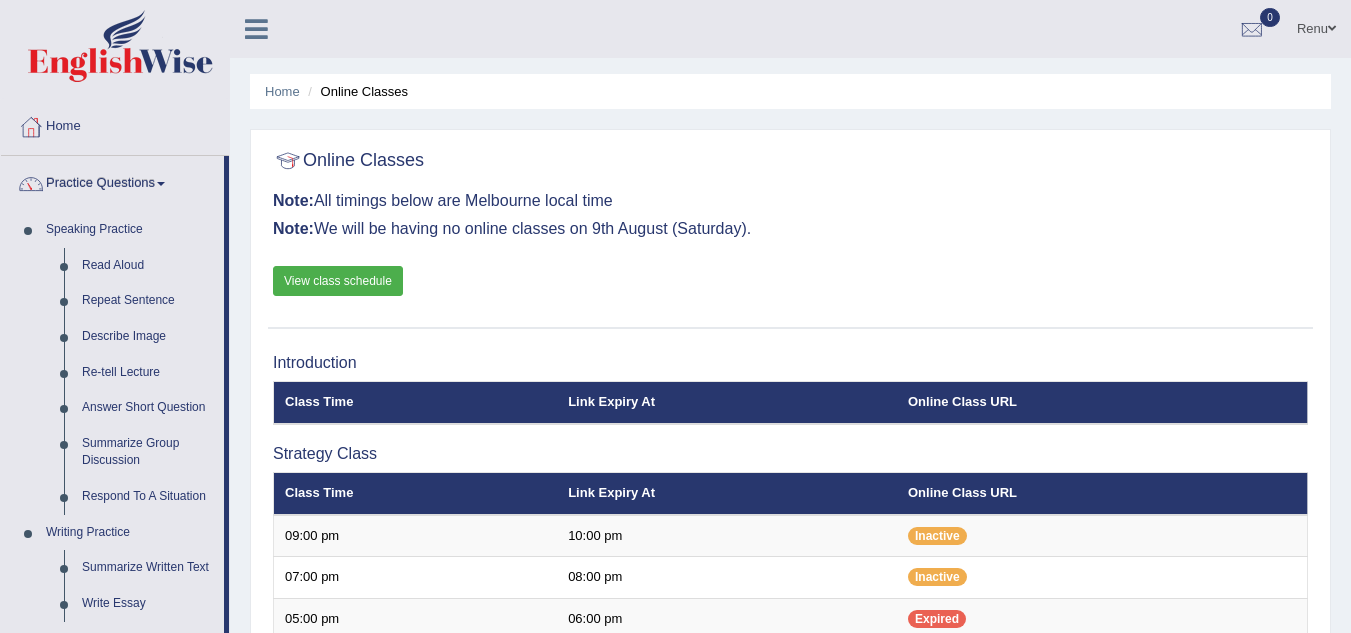 scroll, scrollTop: 553, scrollLeft: 0, axis: vertical 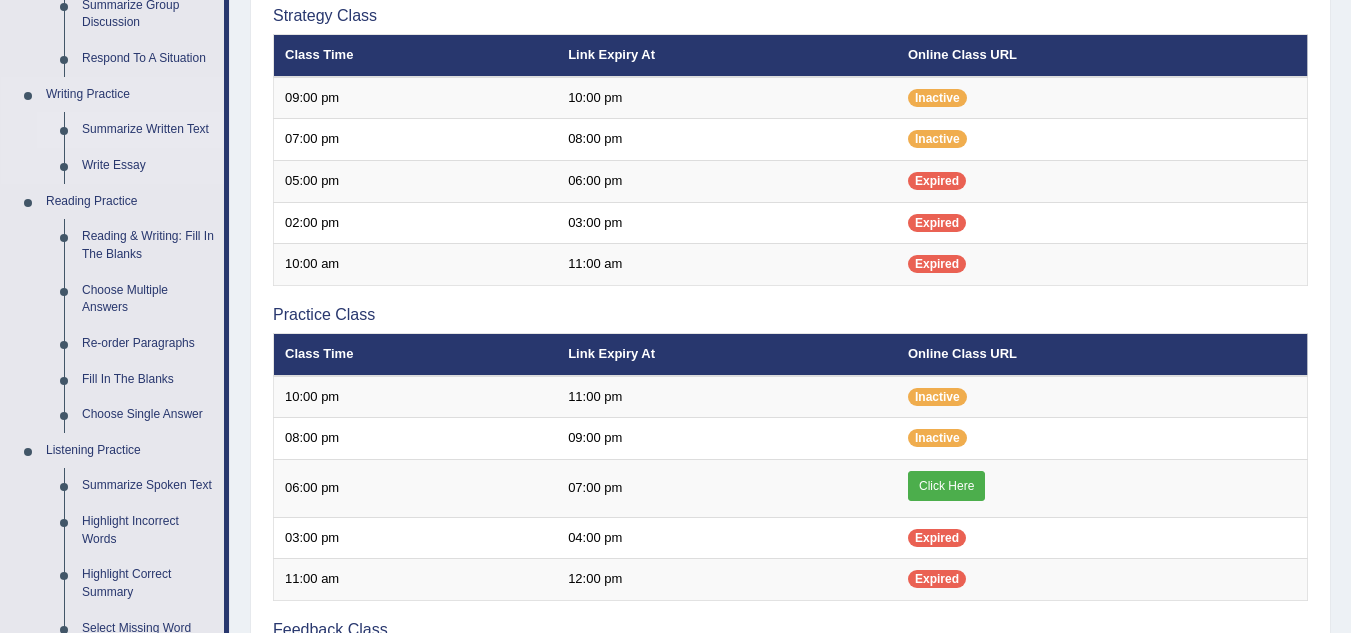 click on "Summarize Written Text" at bounding box center (148, 130) 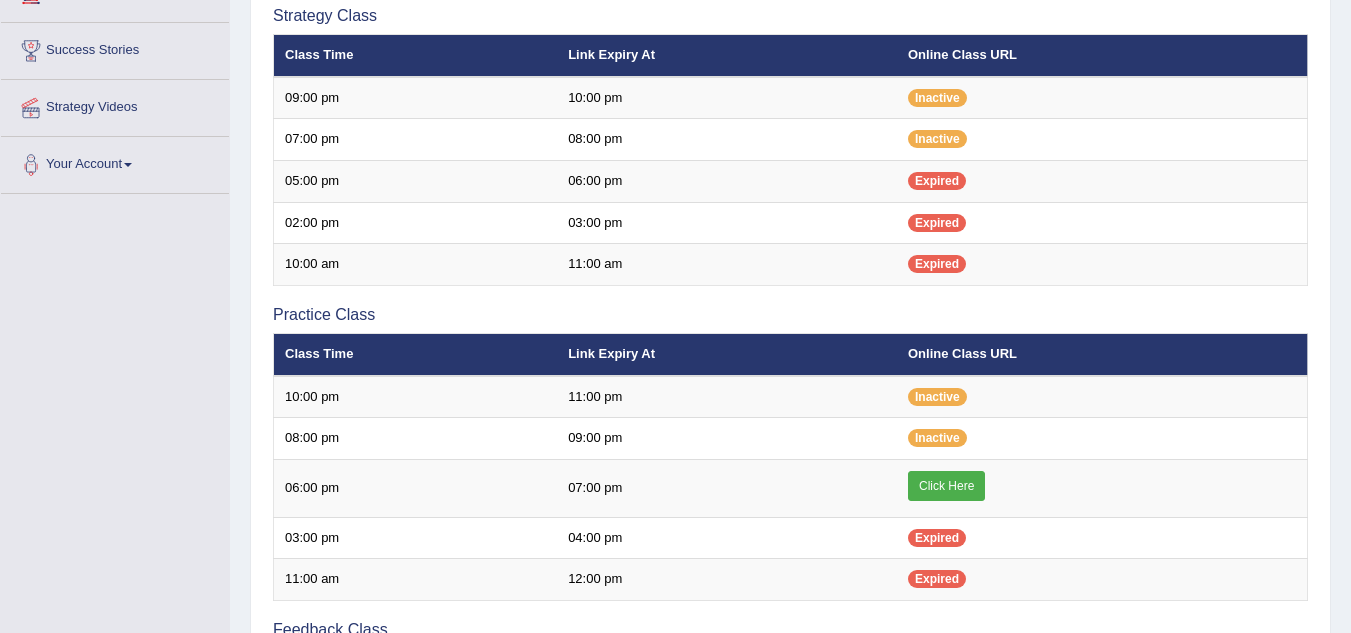 scroll, scrollTop: 431, scrollLeft: 0, axis: vertical 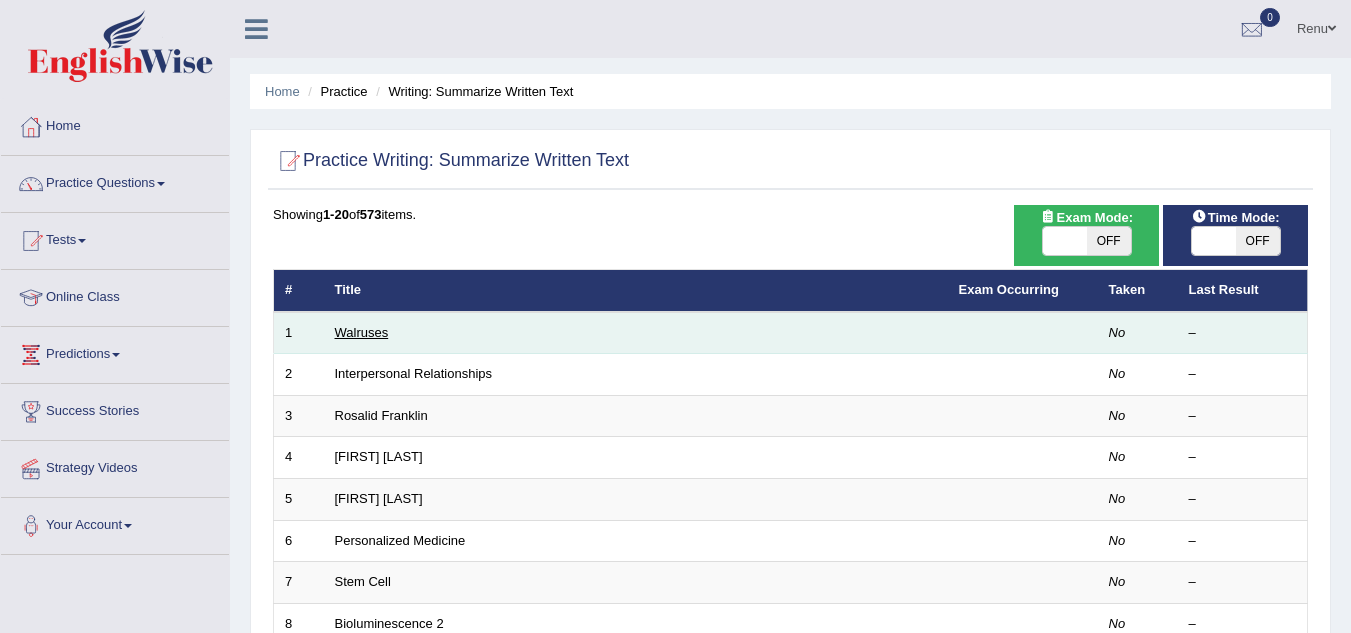 click on "Walruses" at bounding box center [362, 332] 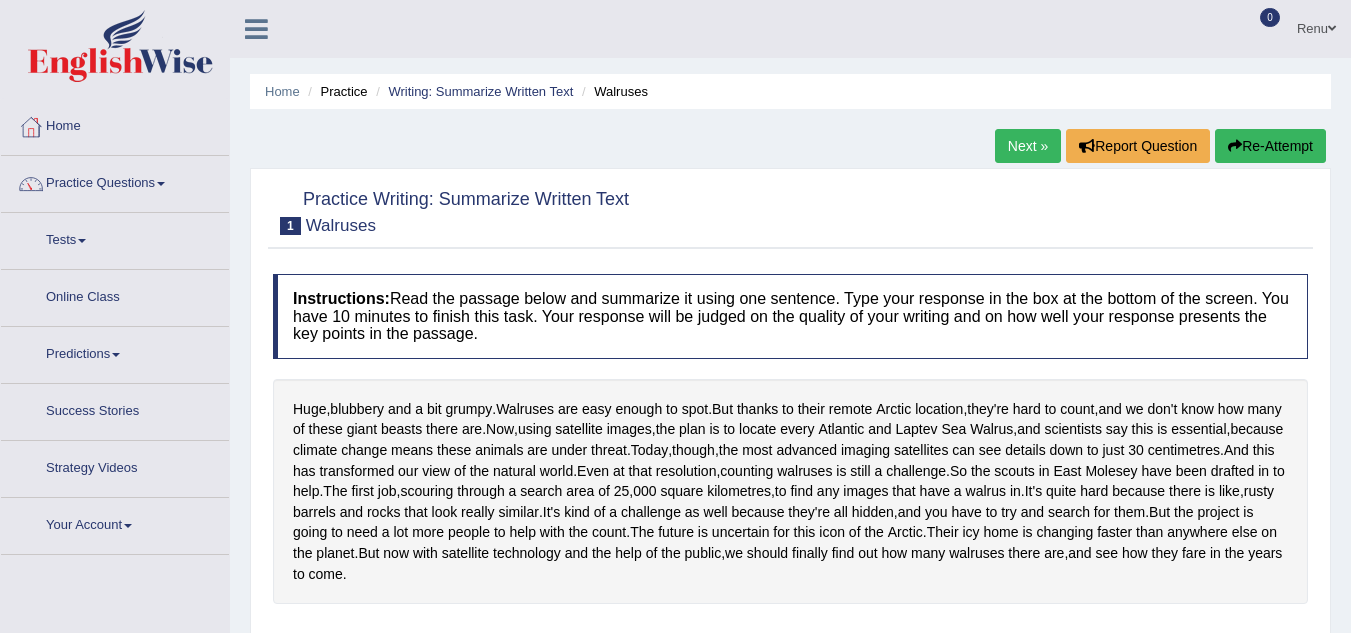 scroll, scrollTop: 0, scrollLeft: 0, axis: both 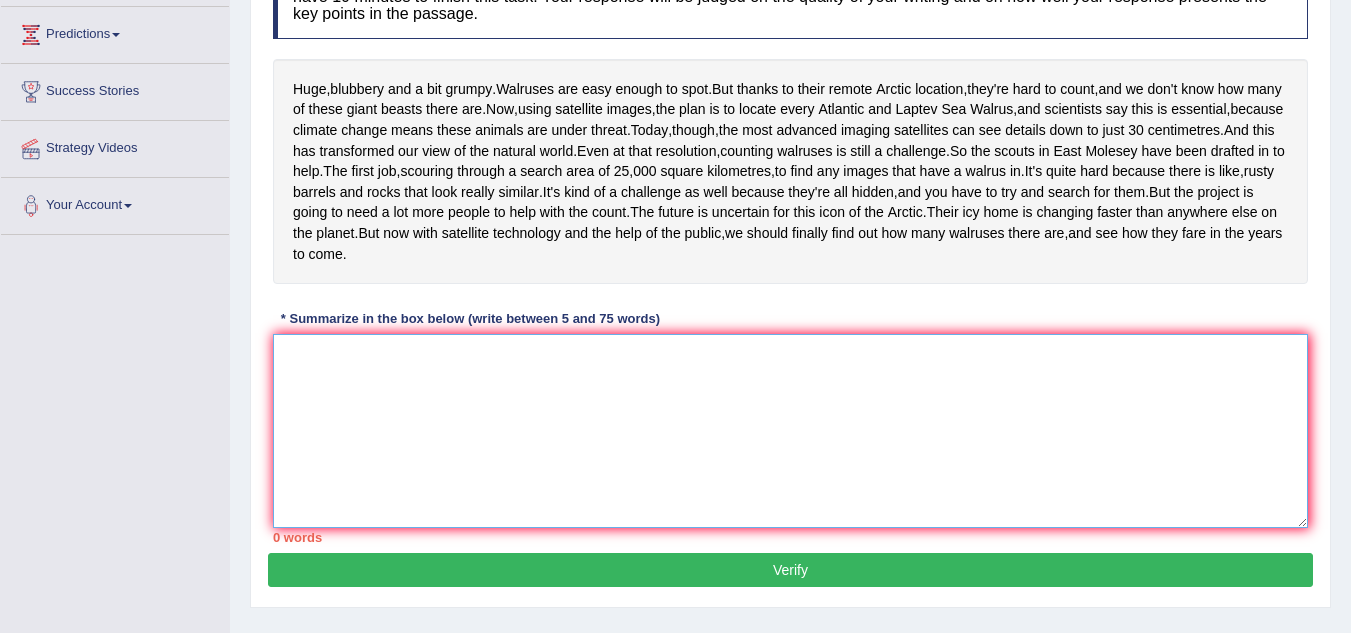 click at bounding box center [790, 431] 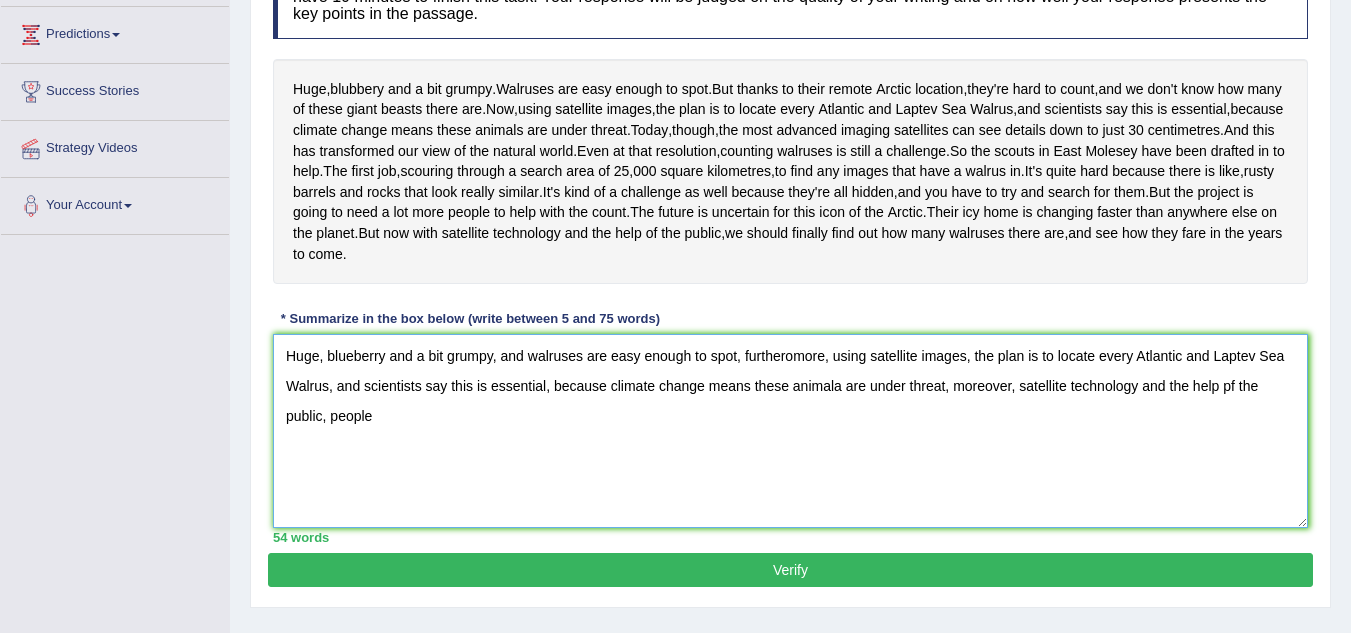 click on "Huge, blueberry  and a bit grumpy, and walruses are easy enough to spot, furtheromore, using satellite images, the plan is to locate every Atlantic and Laptev Sea Walrus, and scientists say this is essential, because climate change means these animala are under threat, moreover, satellite technology and the help pf the public, people should" at bounding box center (790, 431) 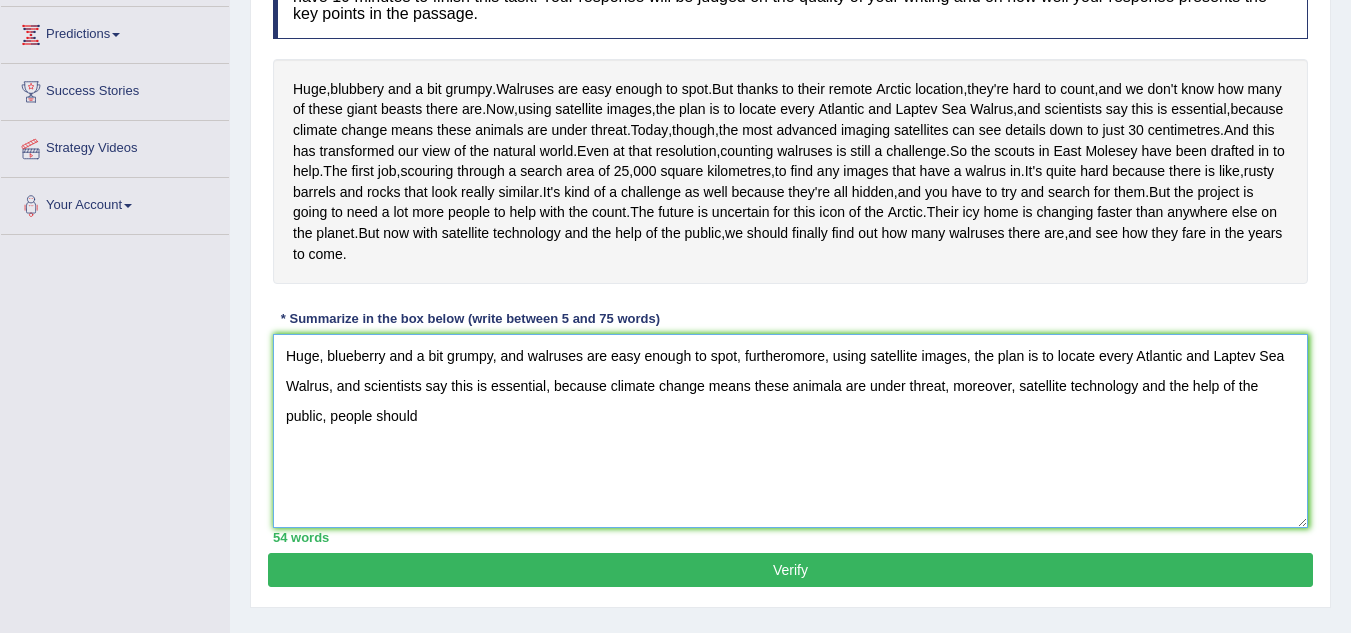 click on "Huge, blueberry  and a bit grumpy, and walruses are easy enough to spot, furtheromore, using satellite images, the plan is to locate every Atlantic and Laptev Sea Walrus, and scientists say this is essential, because climate change means these animala are under threat, moreover, satellite technology and the help of the public, people should" at bounding box center (790, 431) 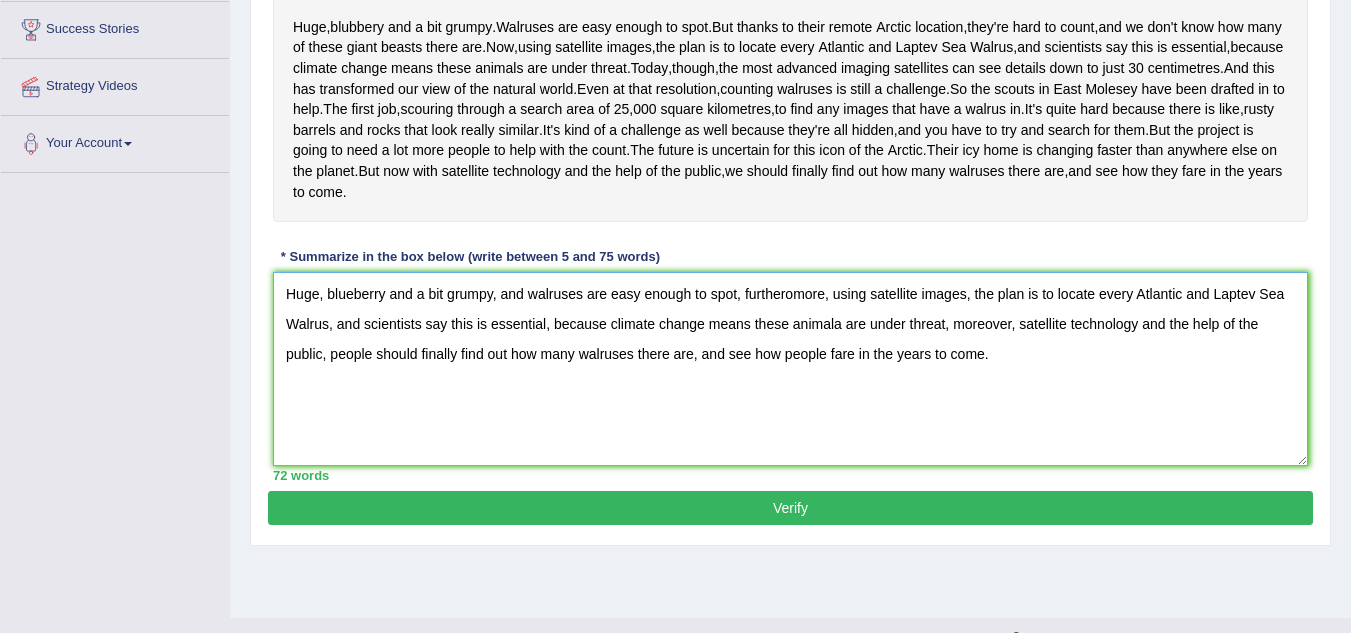 scroll, scrollTop: 442, scrollLeft: 0, axis: vertical 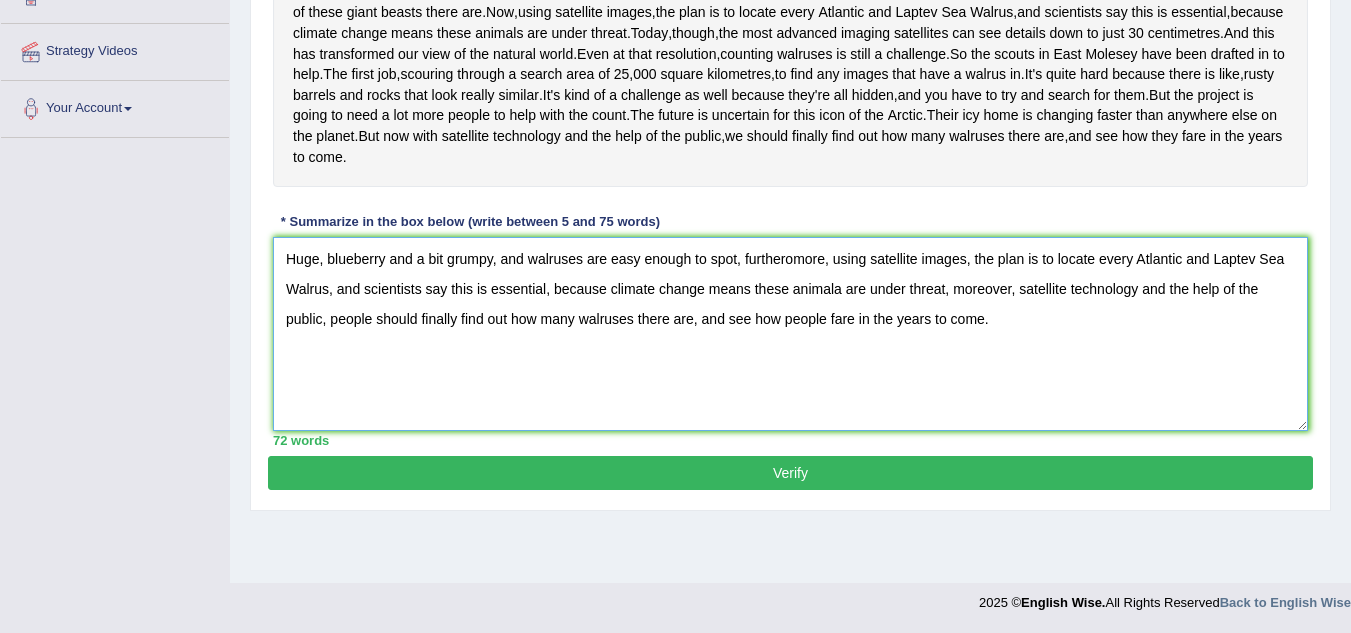 type on "Huge, blueberry  and a bit grumpy, and walruses are easy enough to spot, furtheromore, using satellite images, the plan is to locate every Atlantic and Laptev Sea Walrus, and scientists say this is essential, because climate change means these animala are under threat, moreover, satellite technology and the help of the public, people should finally find out how many walruses there are, and see how people fare in the years to come." 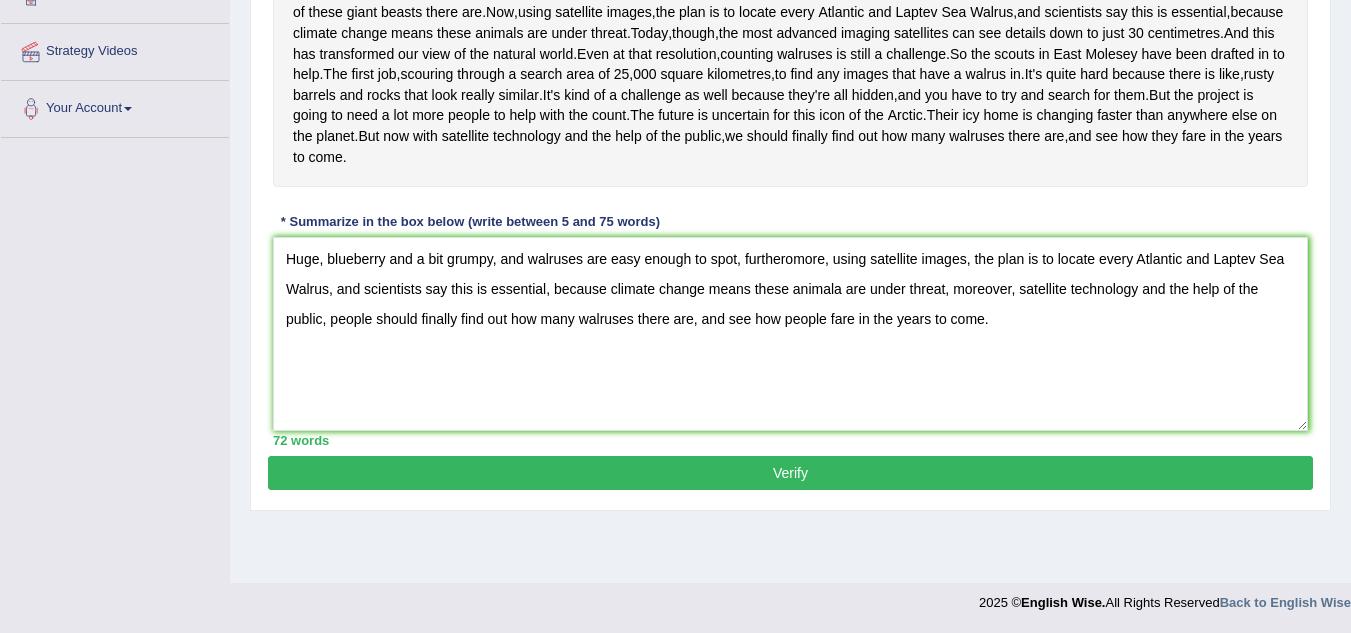 click on "Verify" at bounding box center [790, 473] 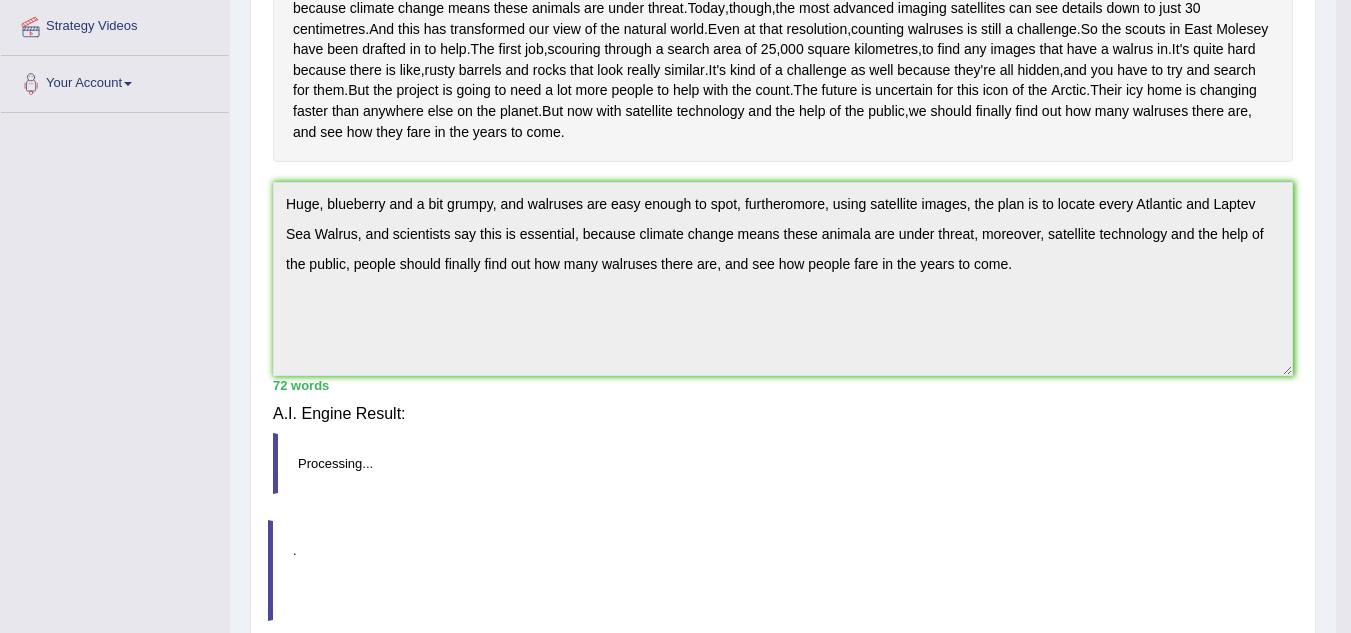 scroll, scrollTop: 431, scrollLeft: 0, axis: vertical 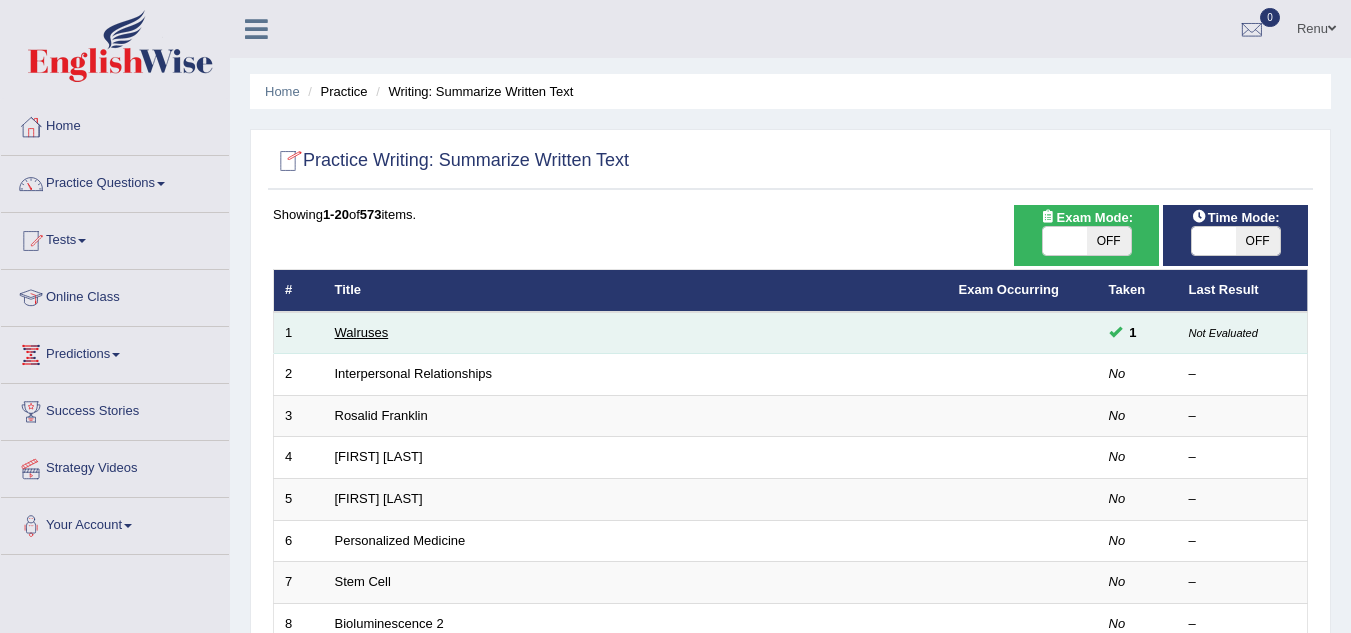 click on "Walruses" at bounding box center [362, 332] 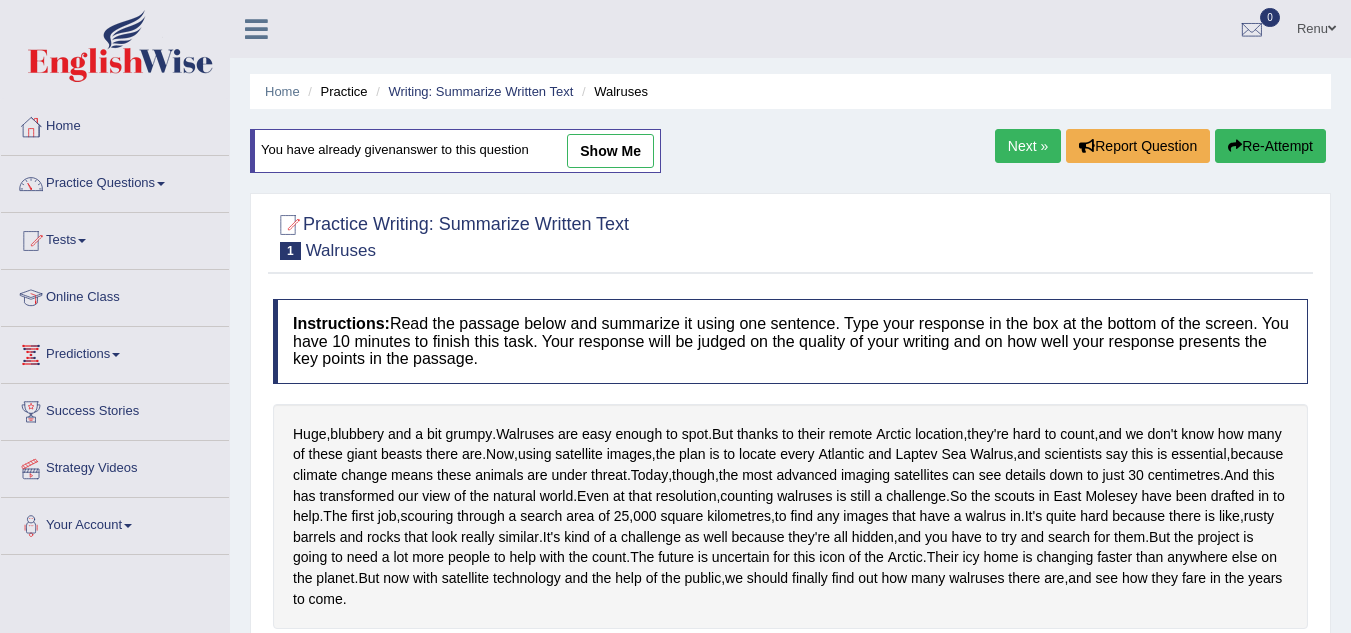 scroll, scrollTop: 56, scrollLeft: 0, axis: vertical 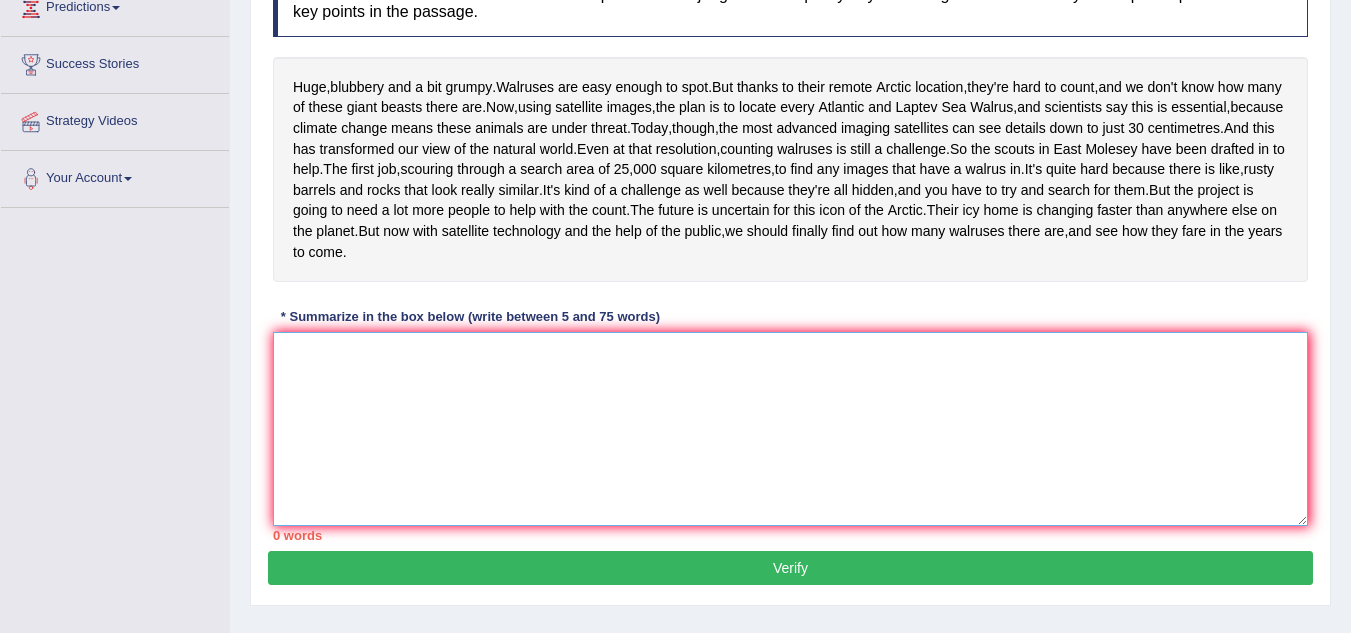 click at bounding box center [790, 429] 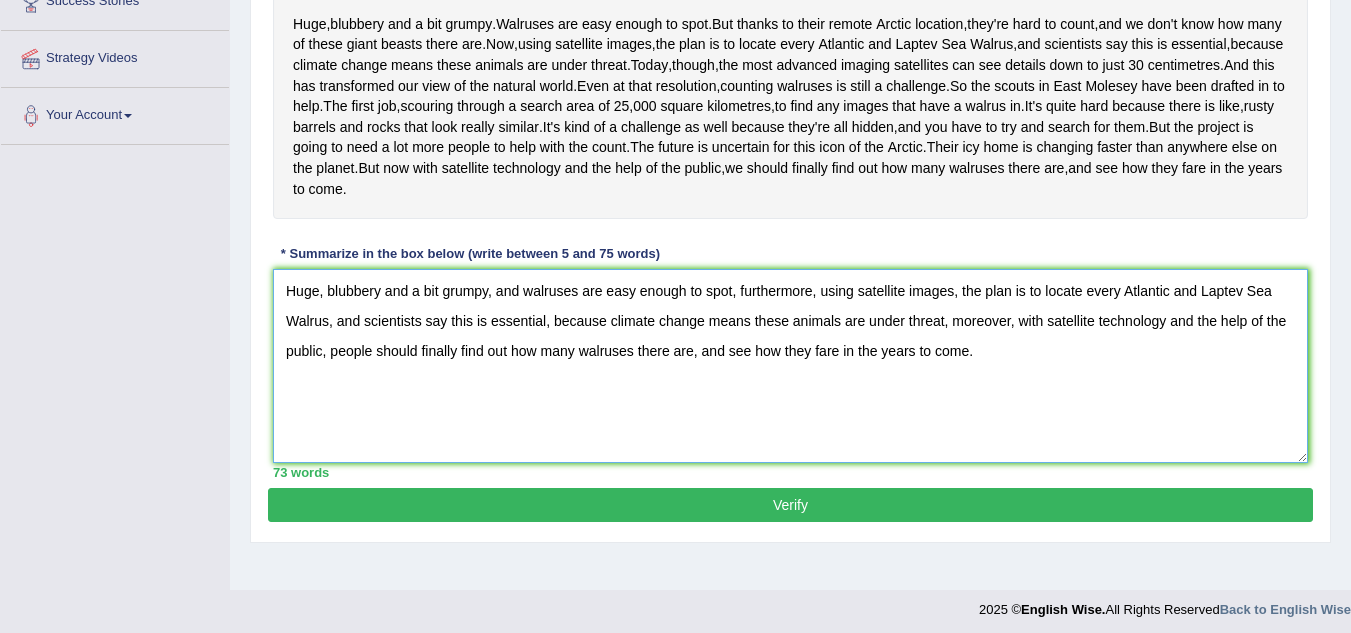 scroll, scrollTop: 467, scrollLeft: 0, axis: vertical 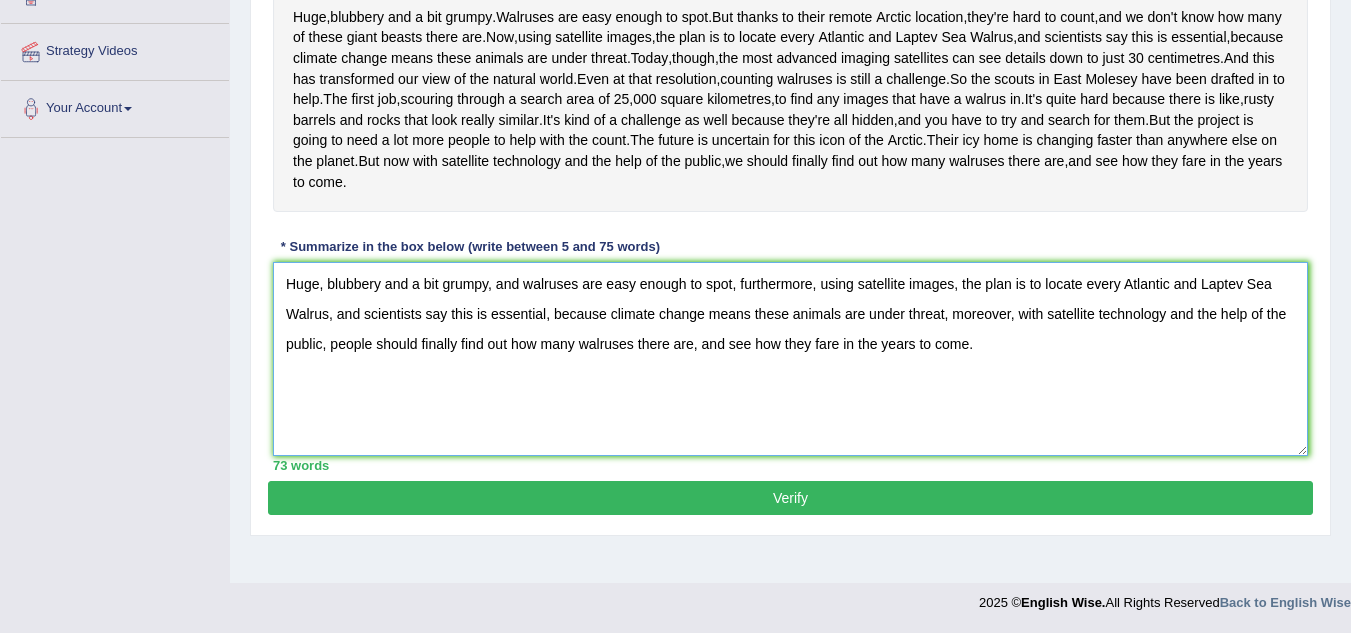 type on "Huge, blubbery and a bit grumpy, and walruses are easy enough to spot, furthermore, using satellite images, the plan is to locate every Atlantic and Laptev Sea Walrus, and scientists say this is essential, because climate change means these animals are under threat, moreover, with satellite technology and the help of the public, people should finally find out how many walruses there are, and see how they fare in the years to come." 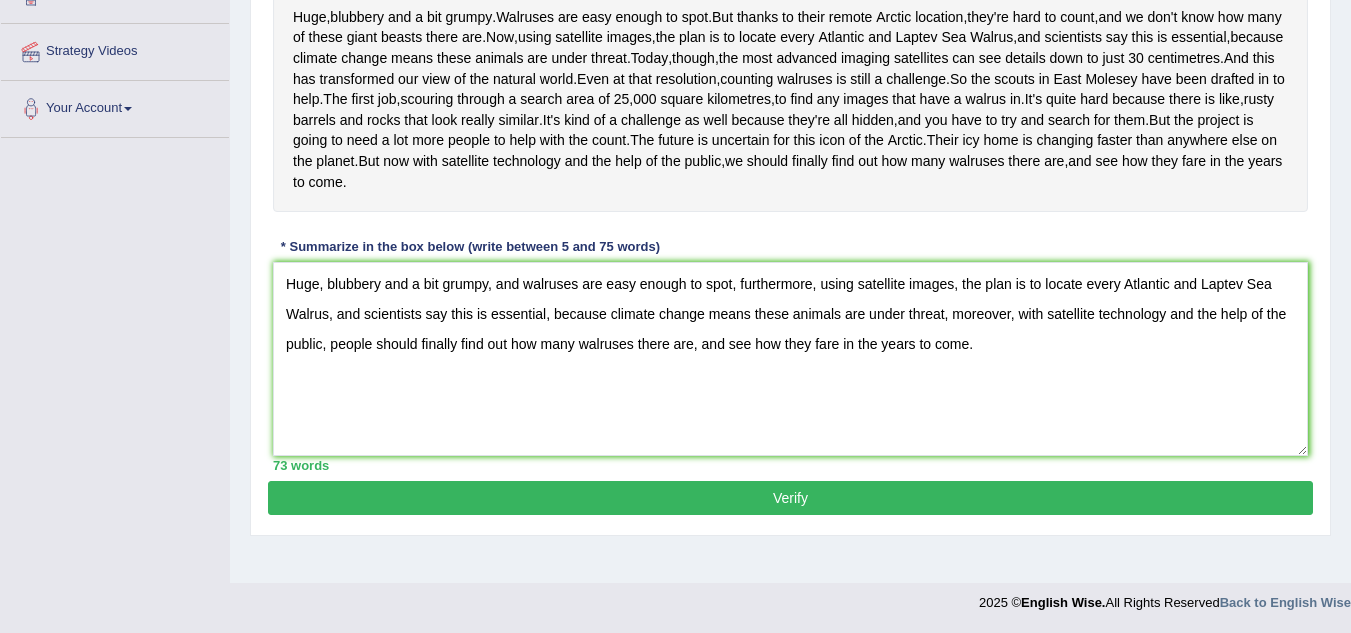 click on "Verify" at bounding box center [790, 498] 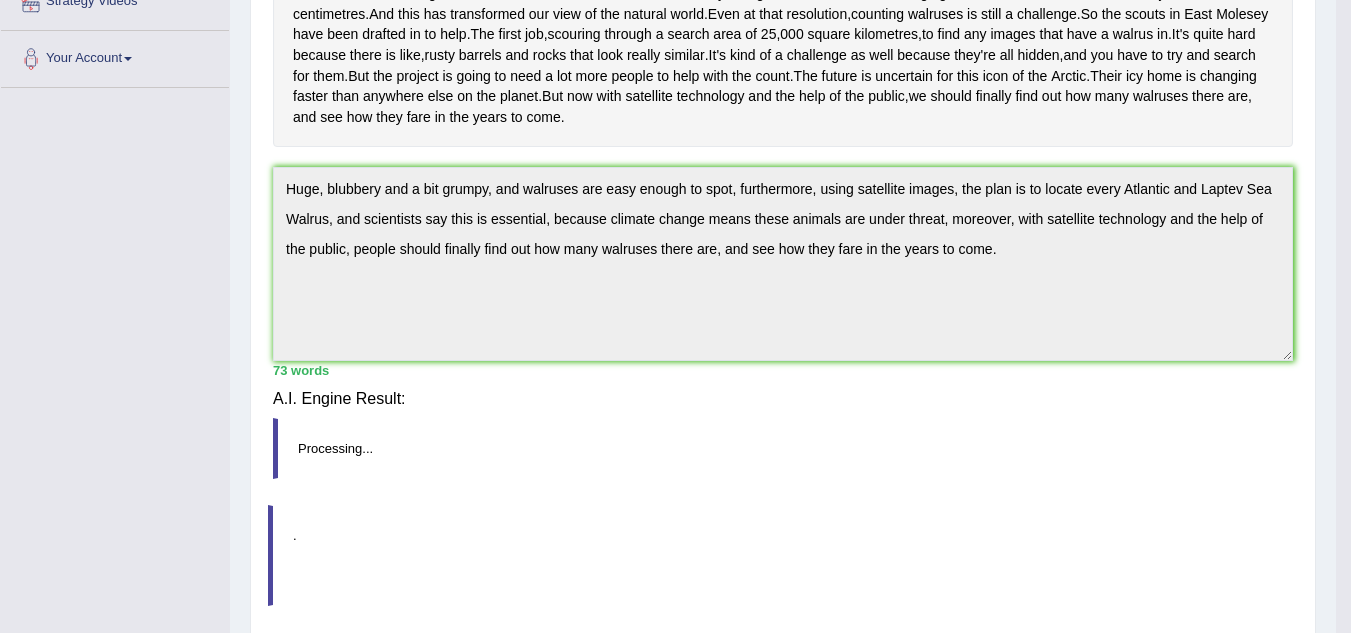 scroll, scrollTop: 441, scrollLeft: 0, axis: vertical 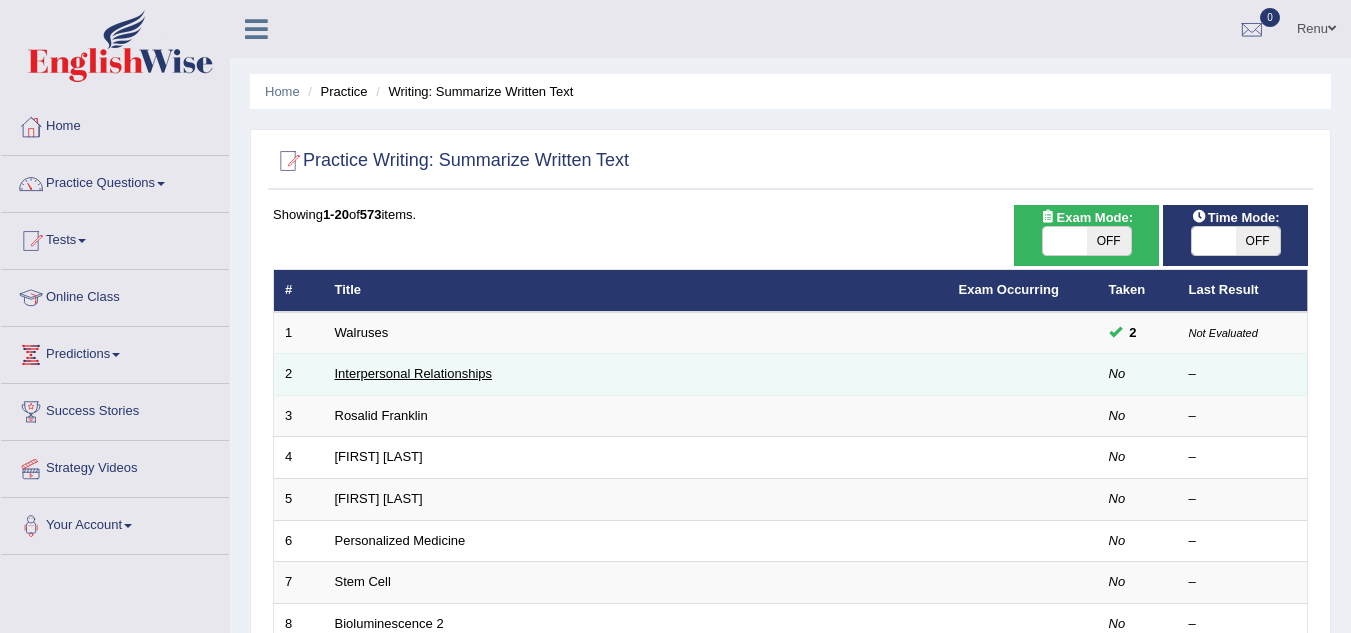 click on "Interpersonal Relationships" at bounding box center [414, 373] 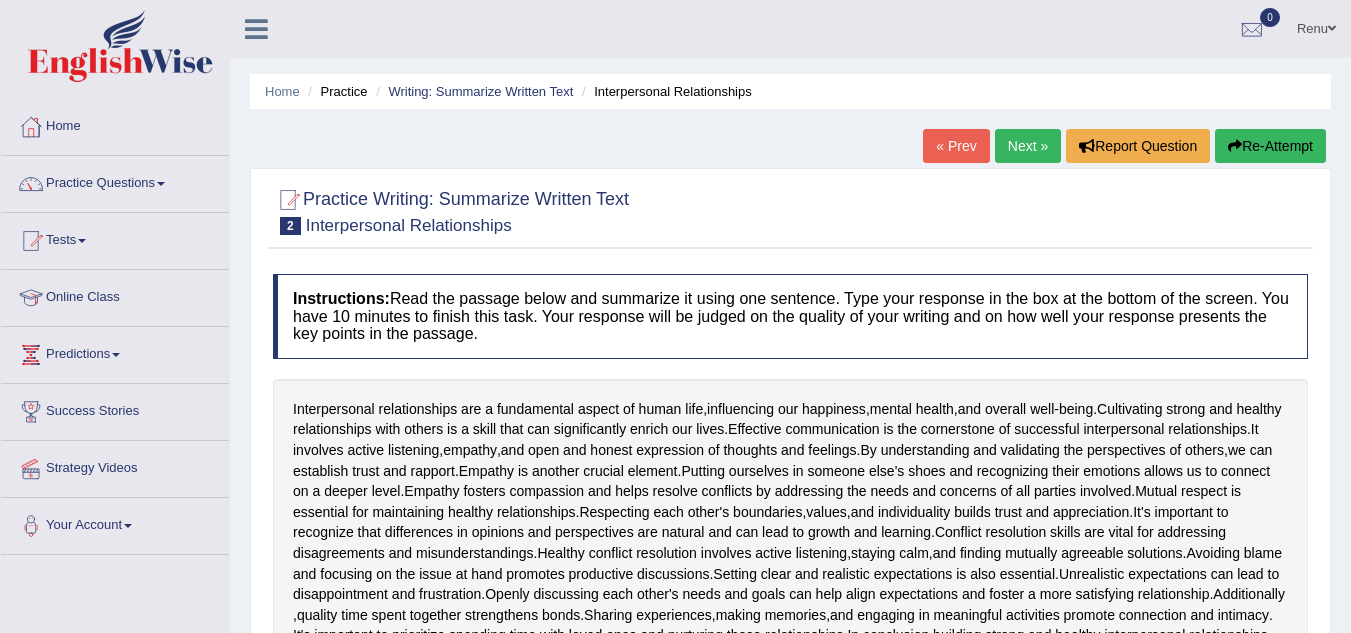 scroll, scrollTop: 0, scrollLeft: 0, axis: both 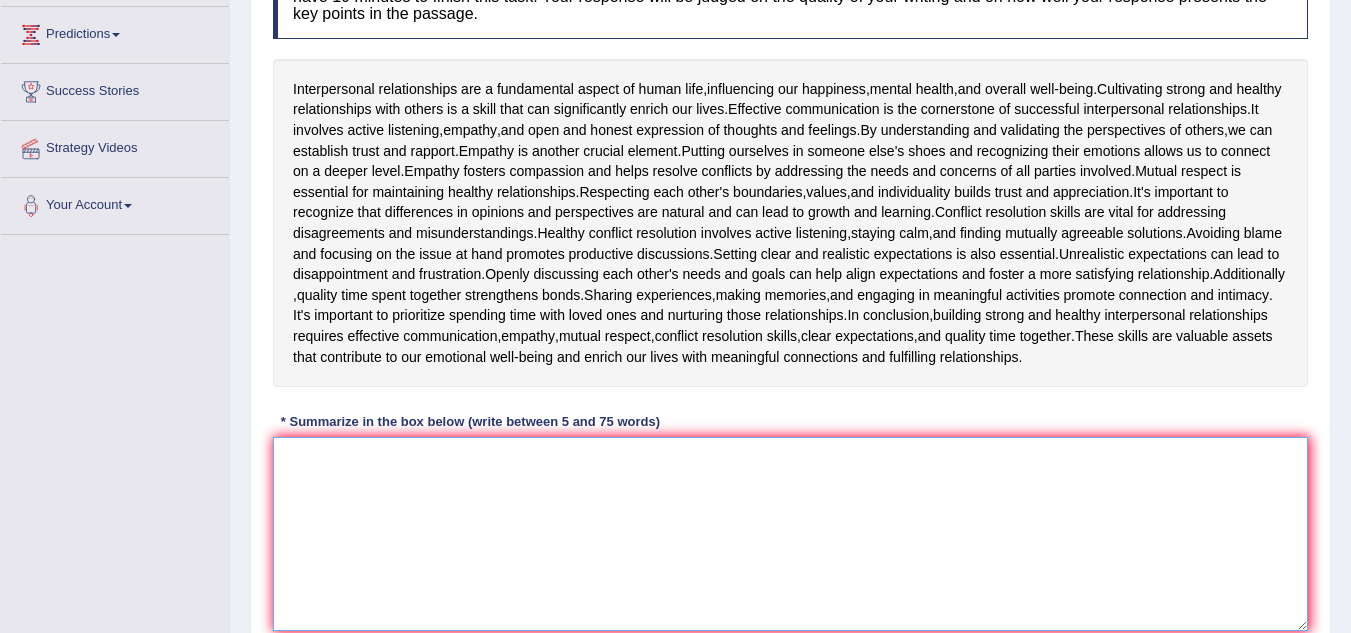click at bounding box center (790, 534) 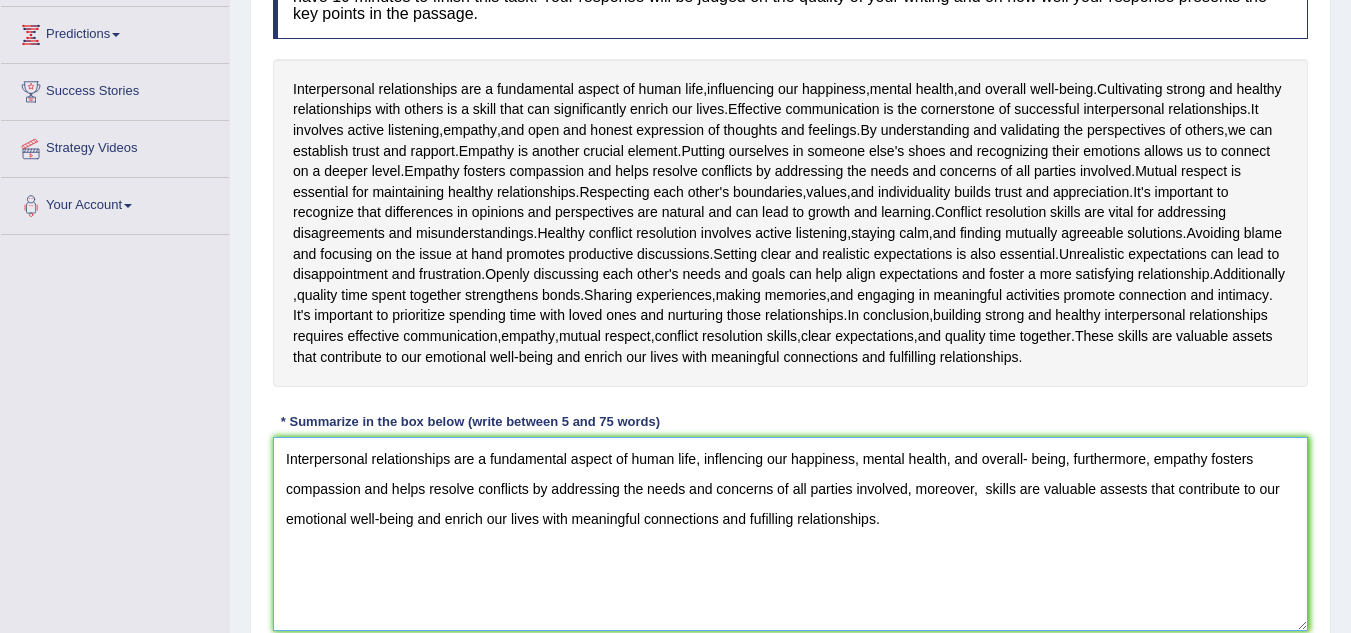 scroll, scrollTop: 484, scrollLeft: 0, axis: vertical 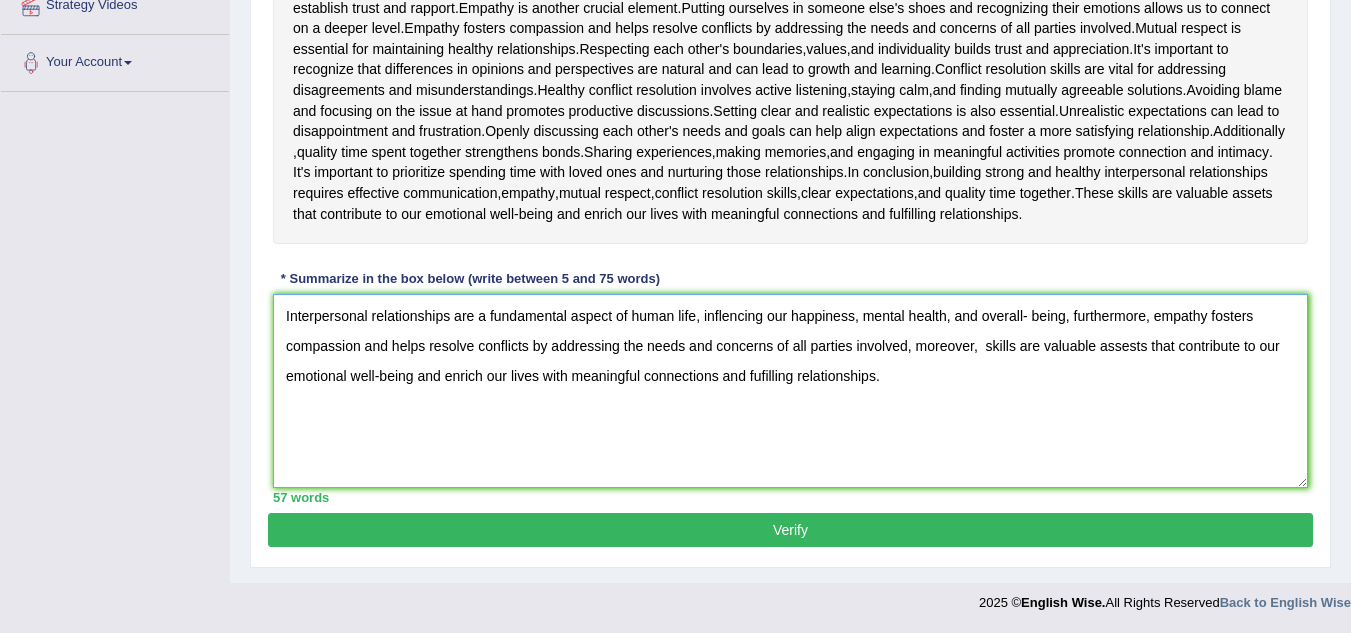 type on "Interpersonal relationships are a fundamental aspect of human life, inflencing our happiness, mental health, and overall- being, furthermore, empathy fosters compassion and helps resolve conflicts by addressing the needs and concerns of all parties involved, moreover,  skills are valuable assests that contribute to our emotional well-being and enrich our lives with meaningful connections and fufilling relationships." 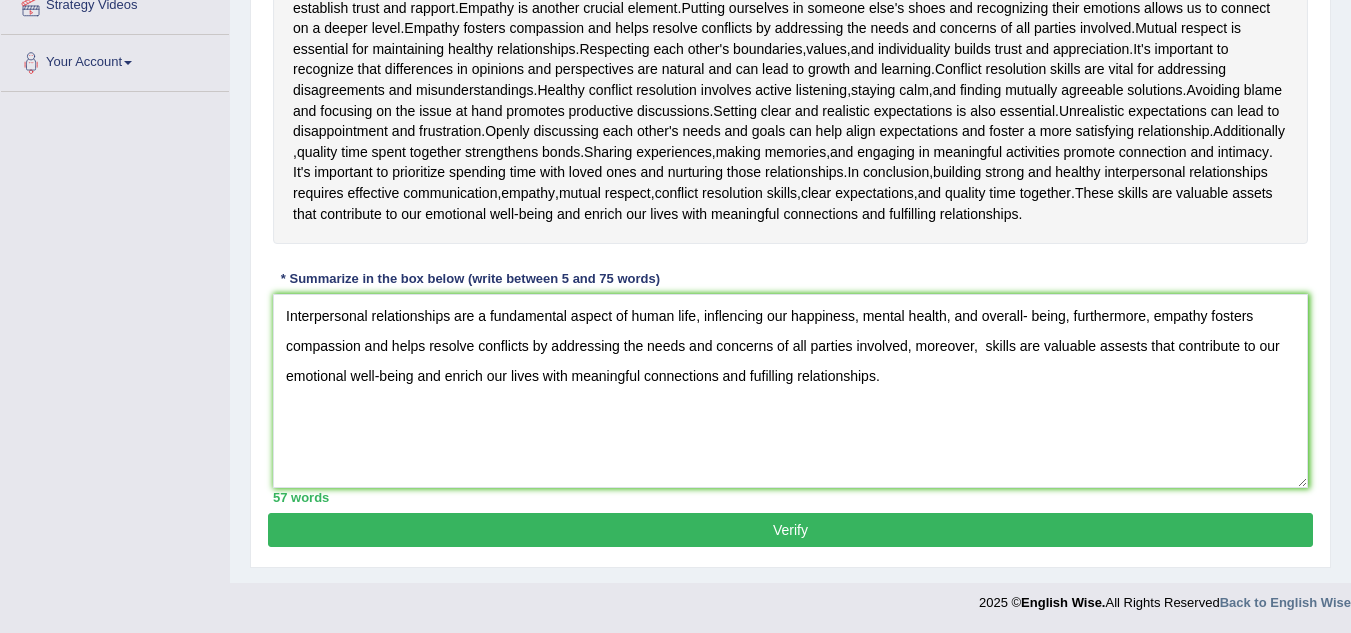click on "Verify" at bounding box center [790, 530] 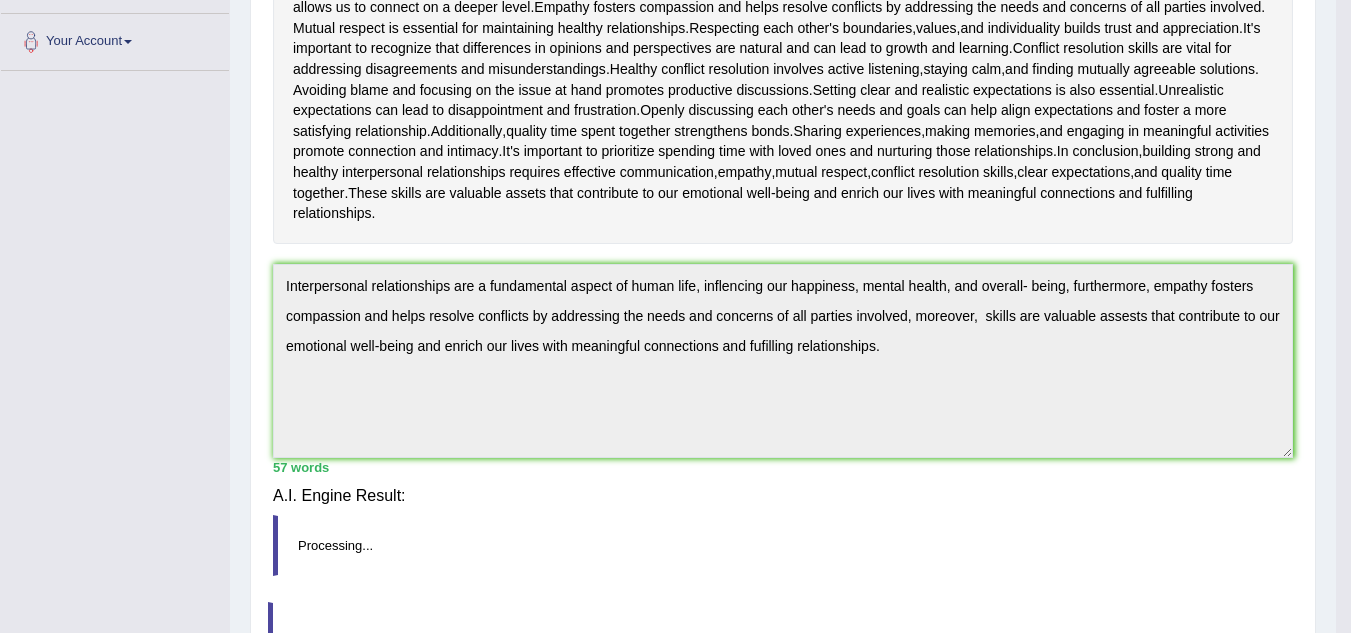 scroll, scrollTop: 472, scrollLeft: 0, axis: vertical 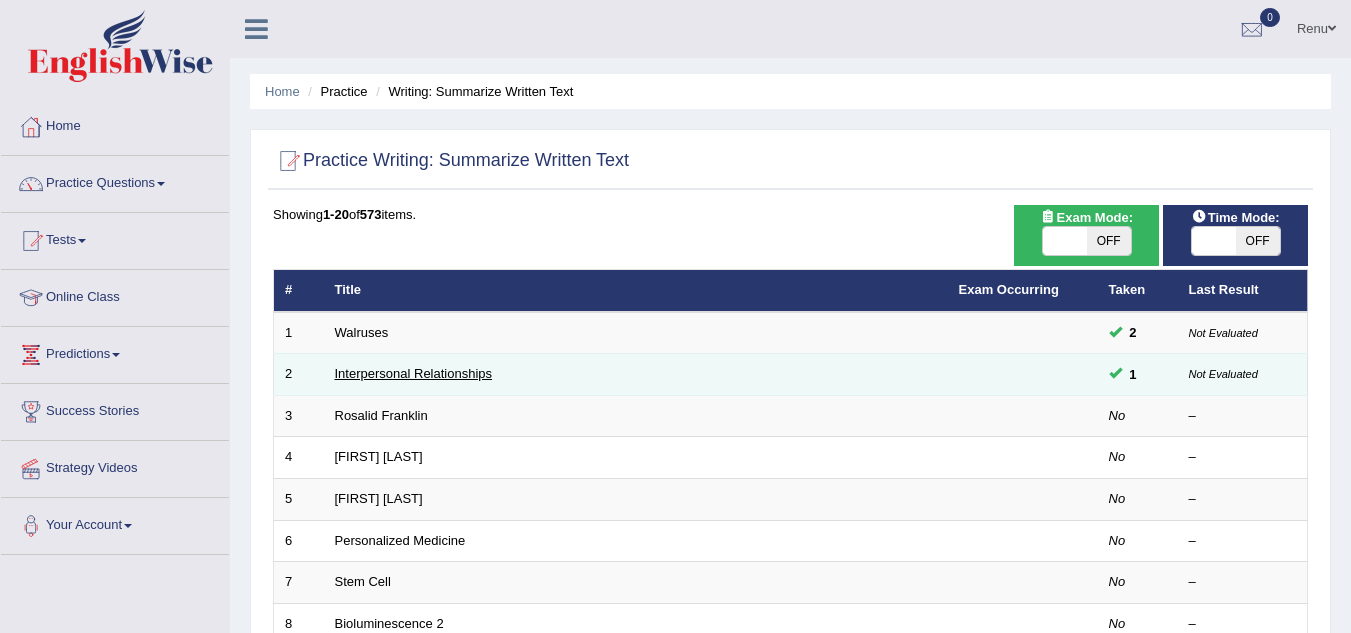 click on "Interpersonal Relationships" at bounding box center [414, 373] 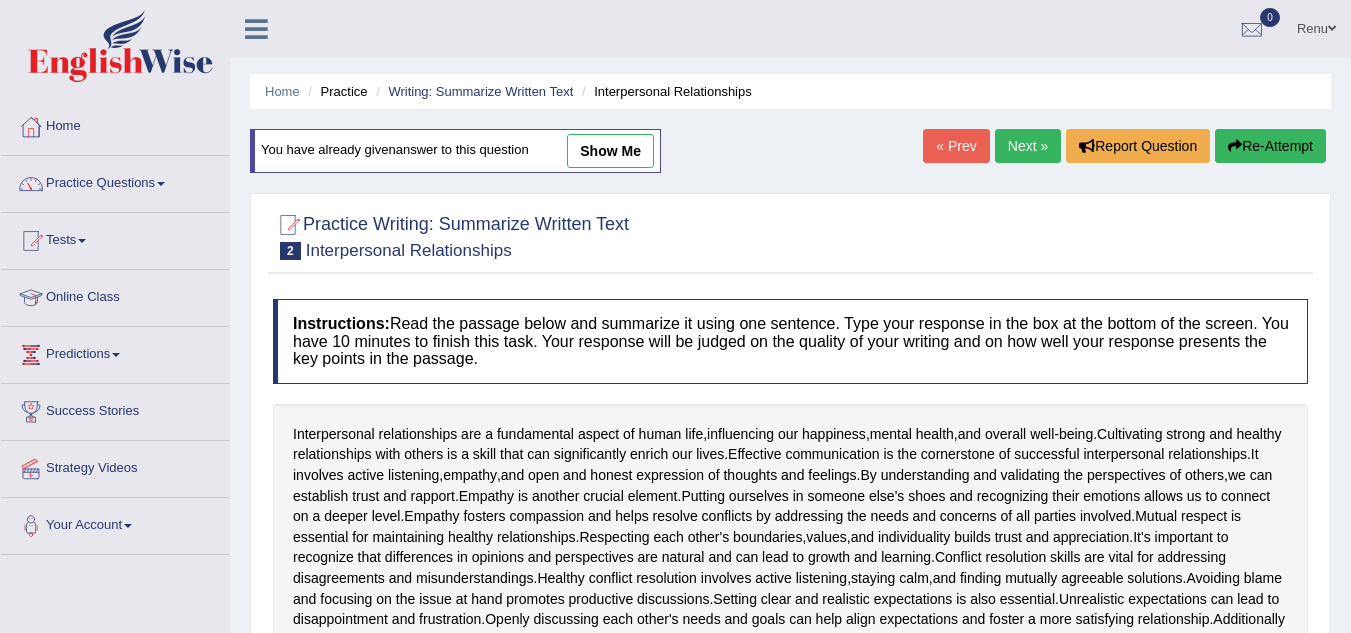 scroll, scrollTop: 40, scrollLeft: 0, axis: vertical 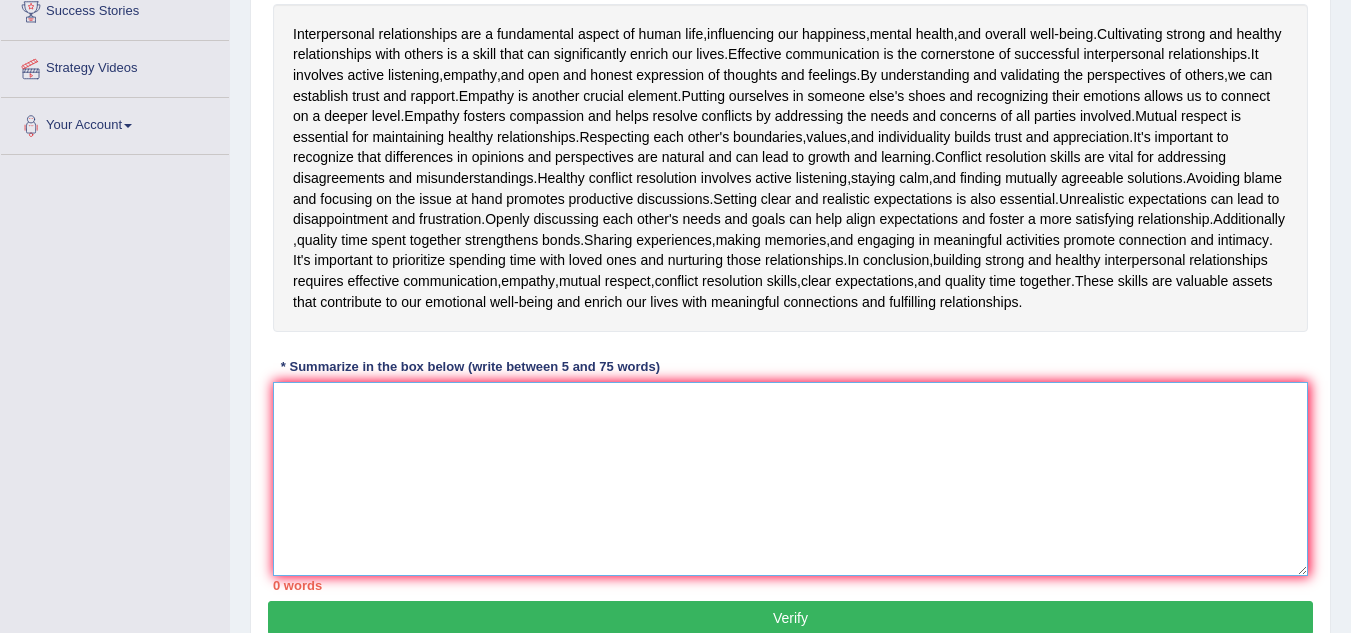 click at bounding box center (790, 479) 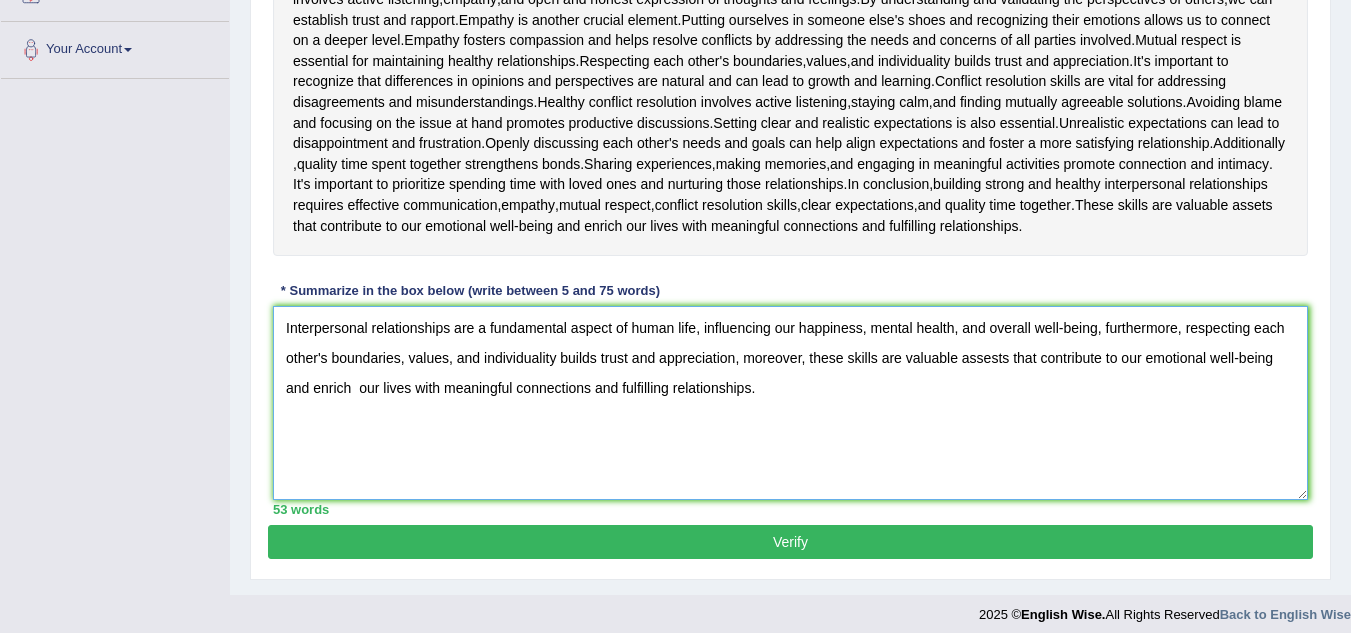 scroll, scrollTop: 509, scrollLeft: 0, axis: vertical 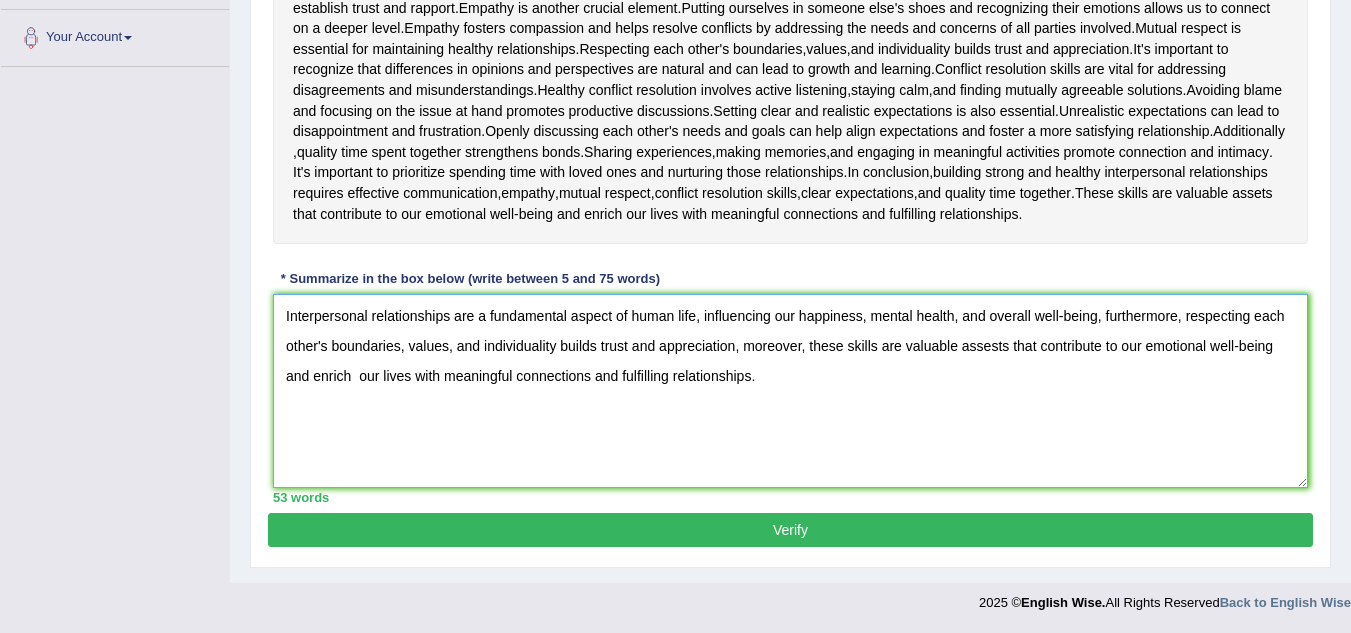type on "Interpersonal relationships are a fundamental aspect of human life, influencing our happiness, mental health, and overall well-being, furthermore, respecting each other's boundaries, values, and individuality builds trust and appreciation, moreover, these skills are valuable assests that contribute to our emotional well-being and enrich  our lives with meaningful connections and fulfilling relationships." 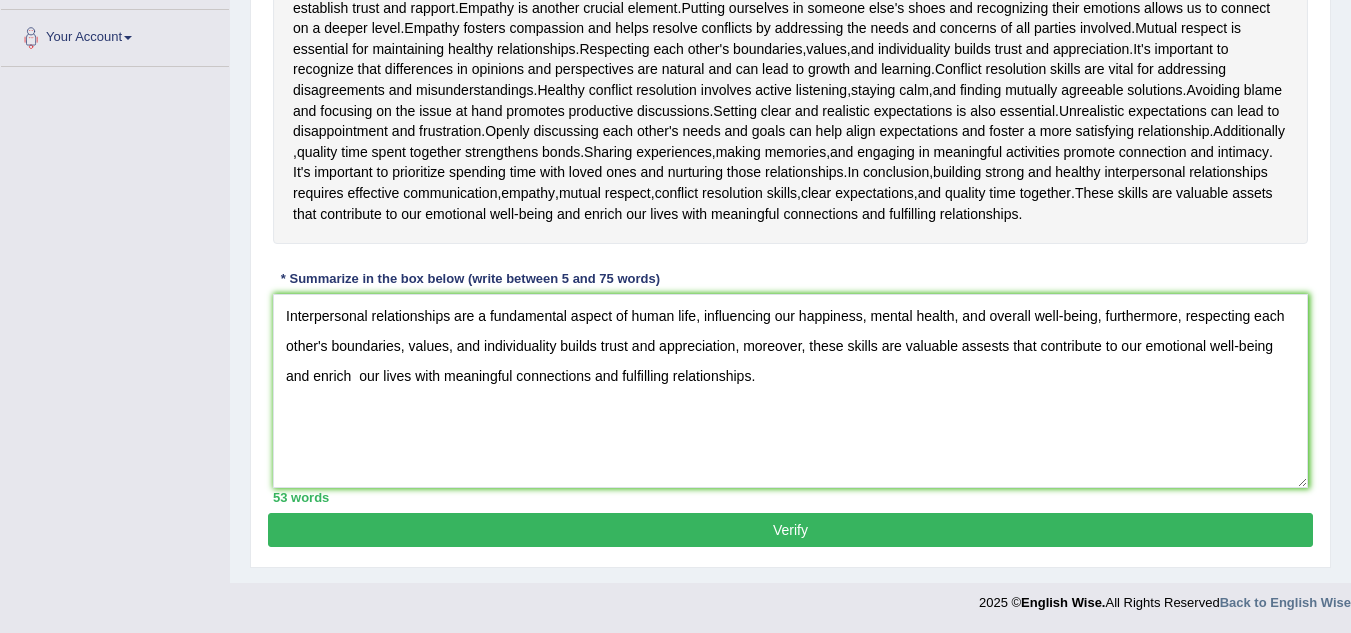 click on "Verify" at bounding box center [790, 530] 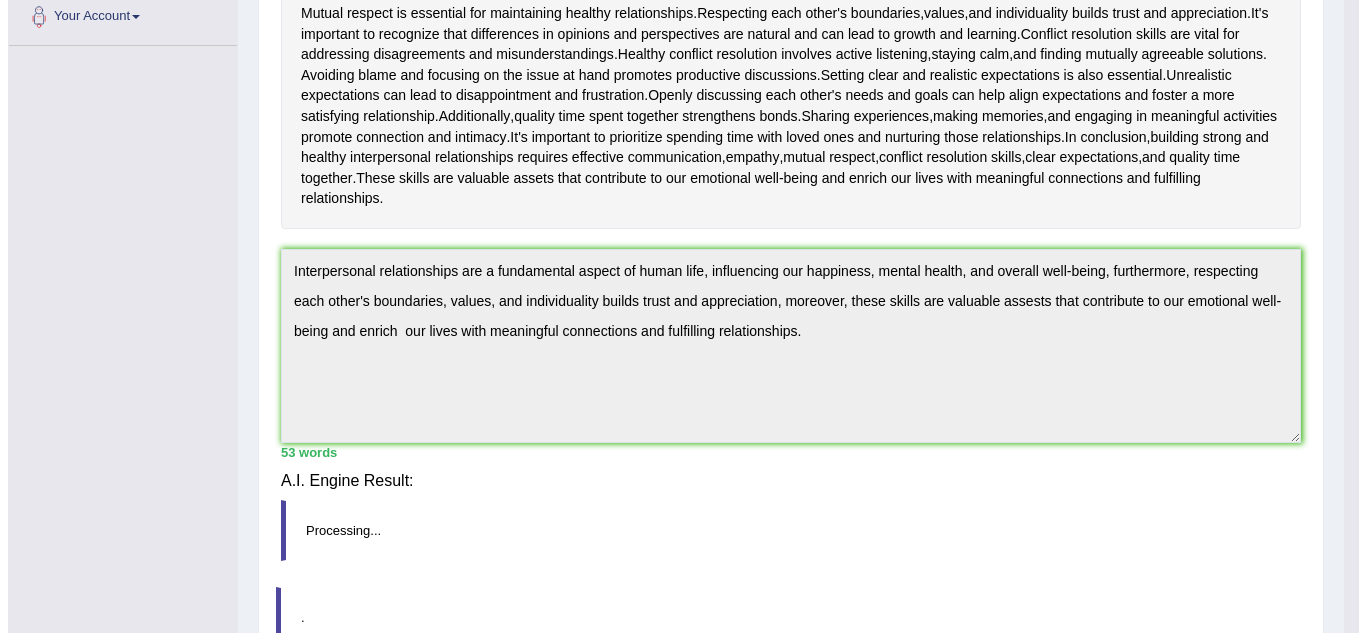 scroll, scrollTop: 482, scrollLeft: 0, axis: vertical 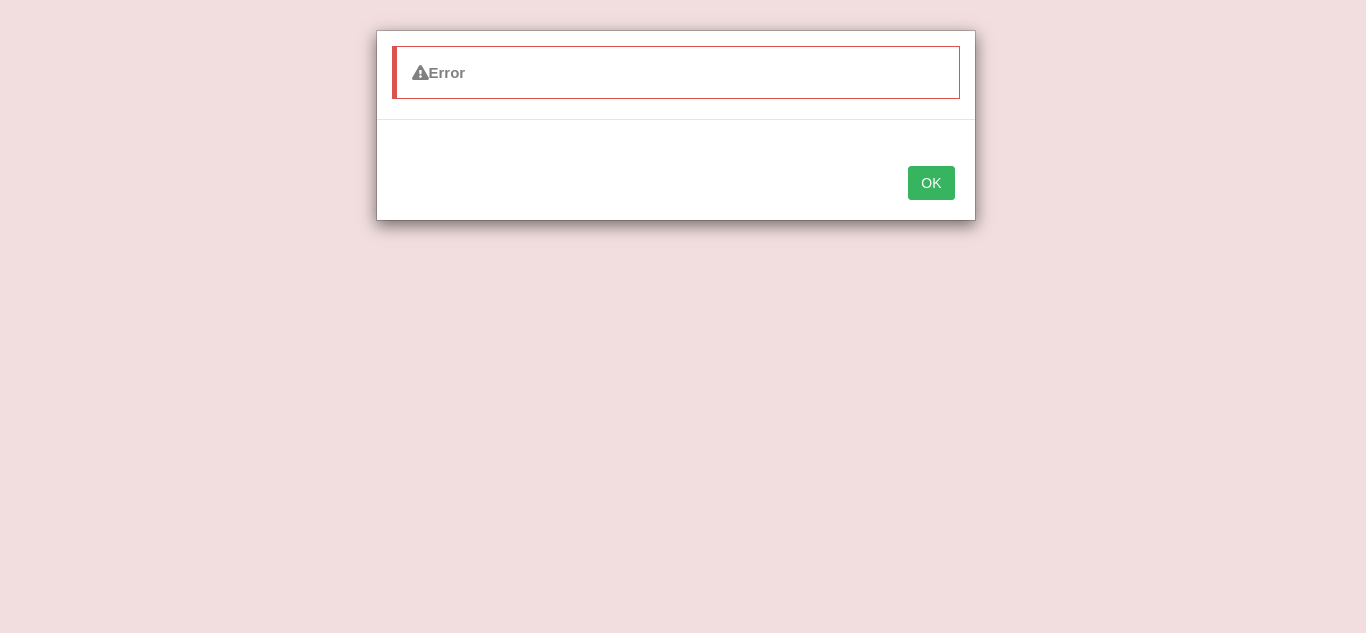 click on "OK" at bounding box center (931, 183) 